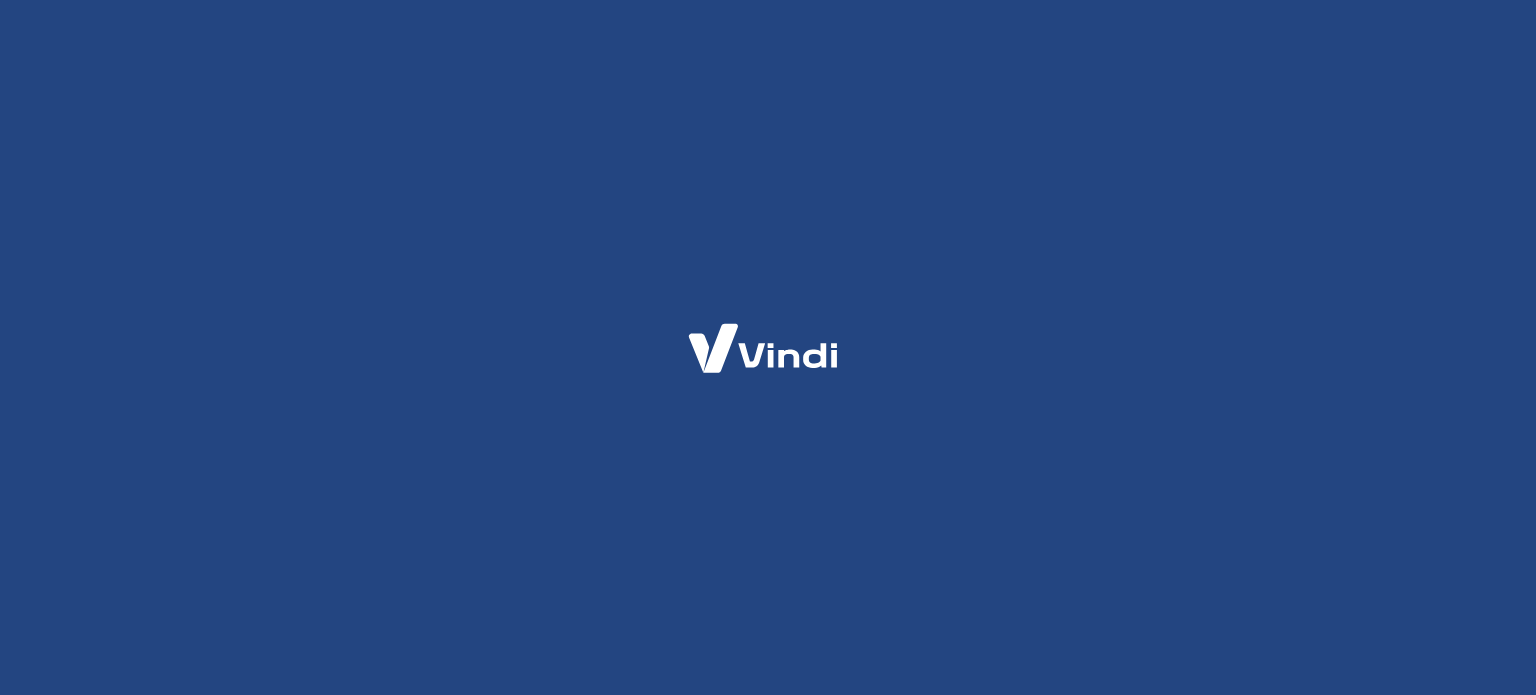 scroll, scrollTop: 0, scrollLeft: 0, axis: both 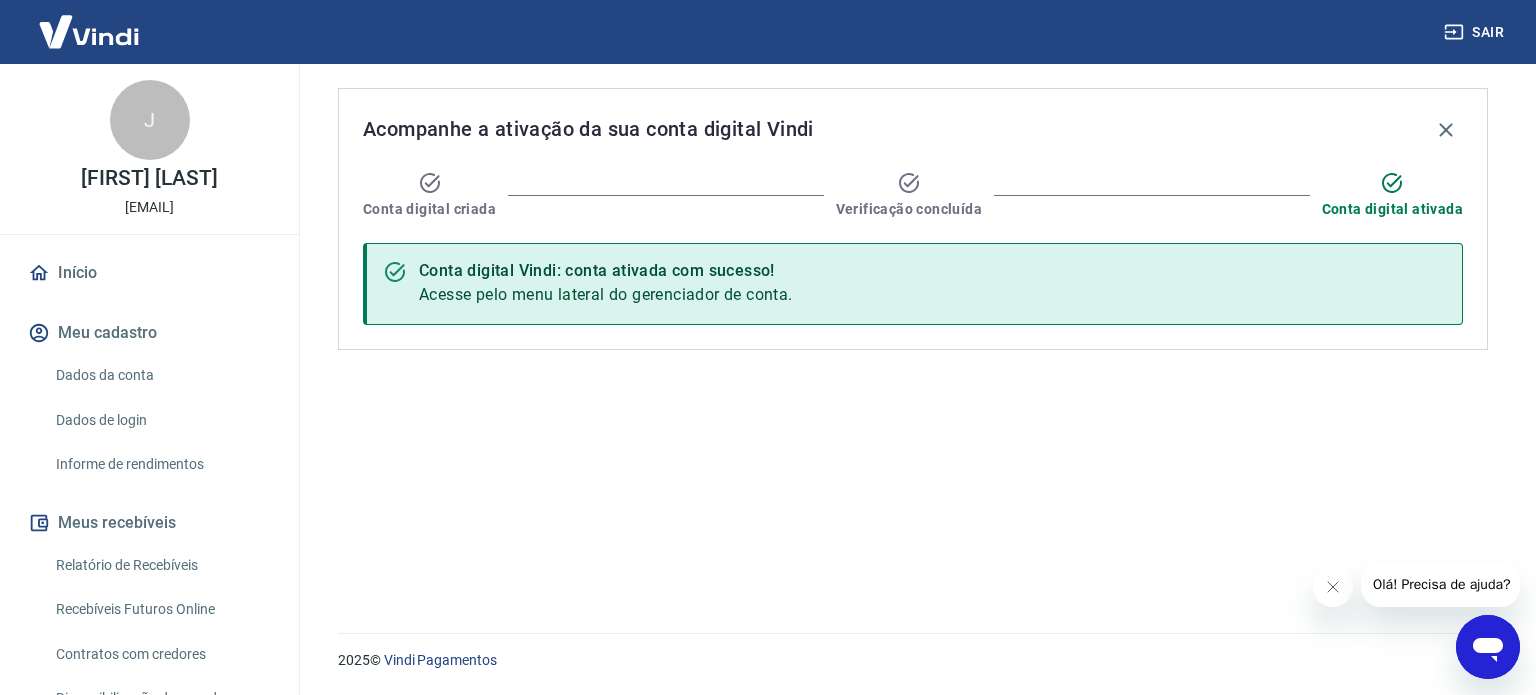 click on "Início" at bounding box center (149, 273) 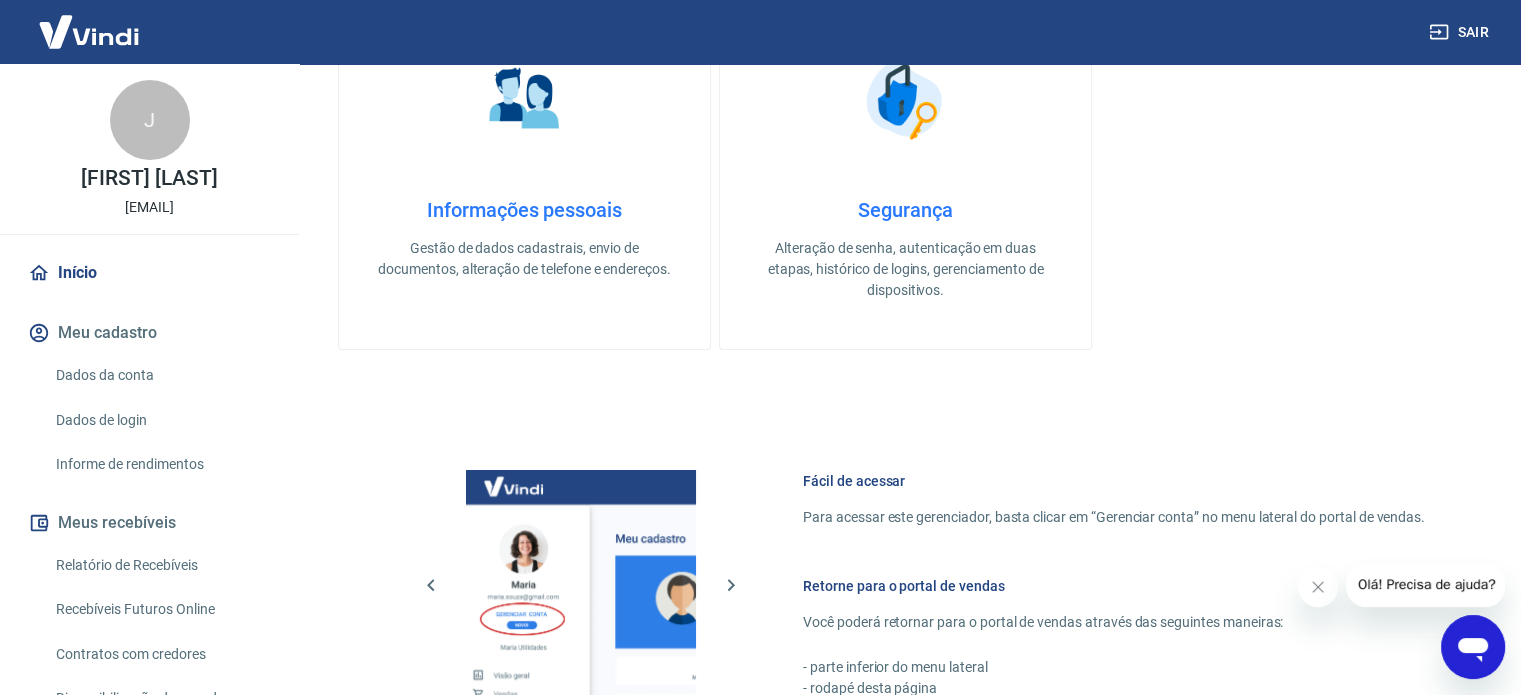 scroll, scrollTop: 500, scrollLeft: 0, axis: vertical 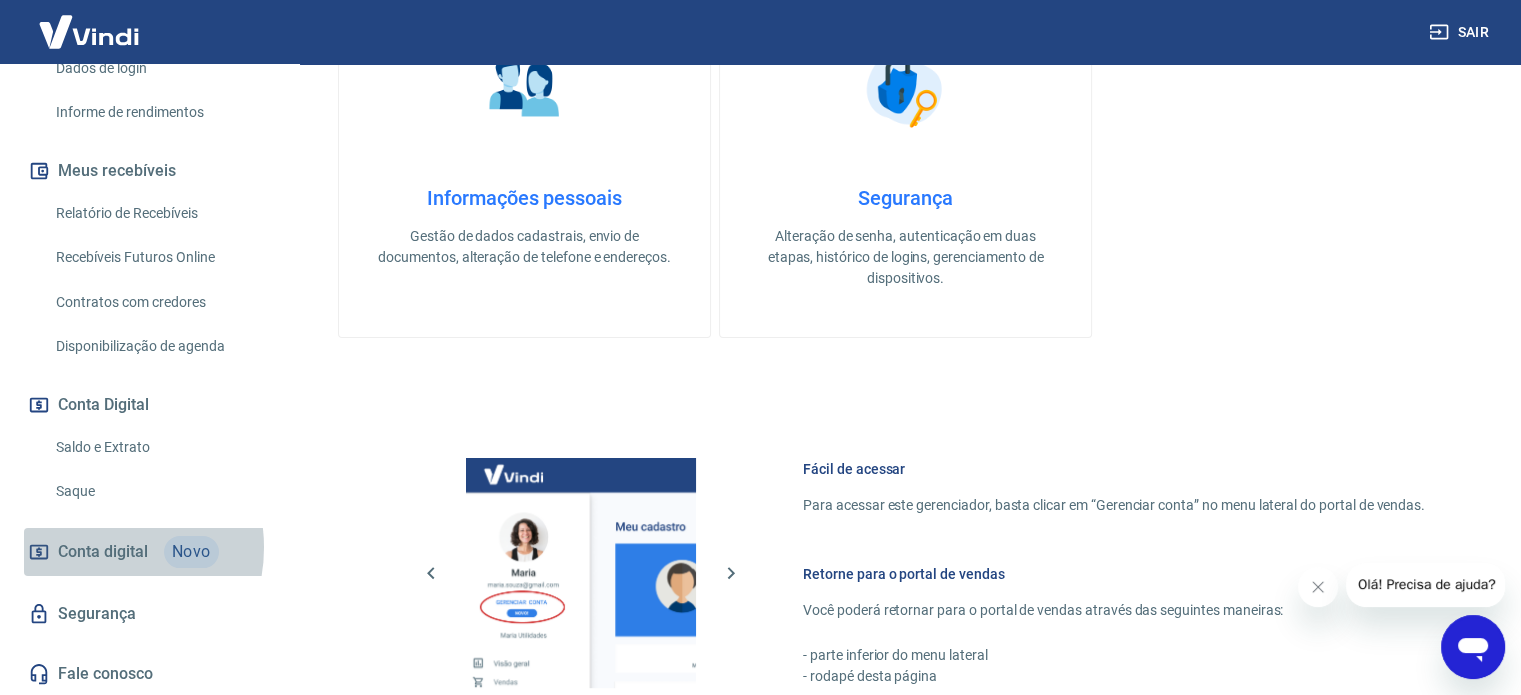 click on "Conta digital" at bounding box center [103, 552] 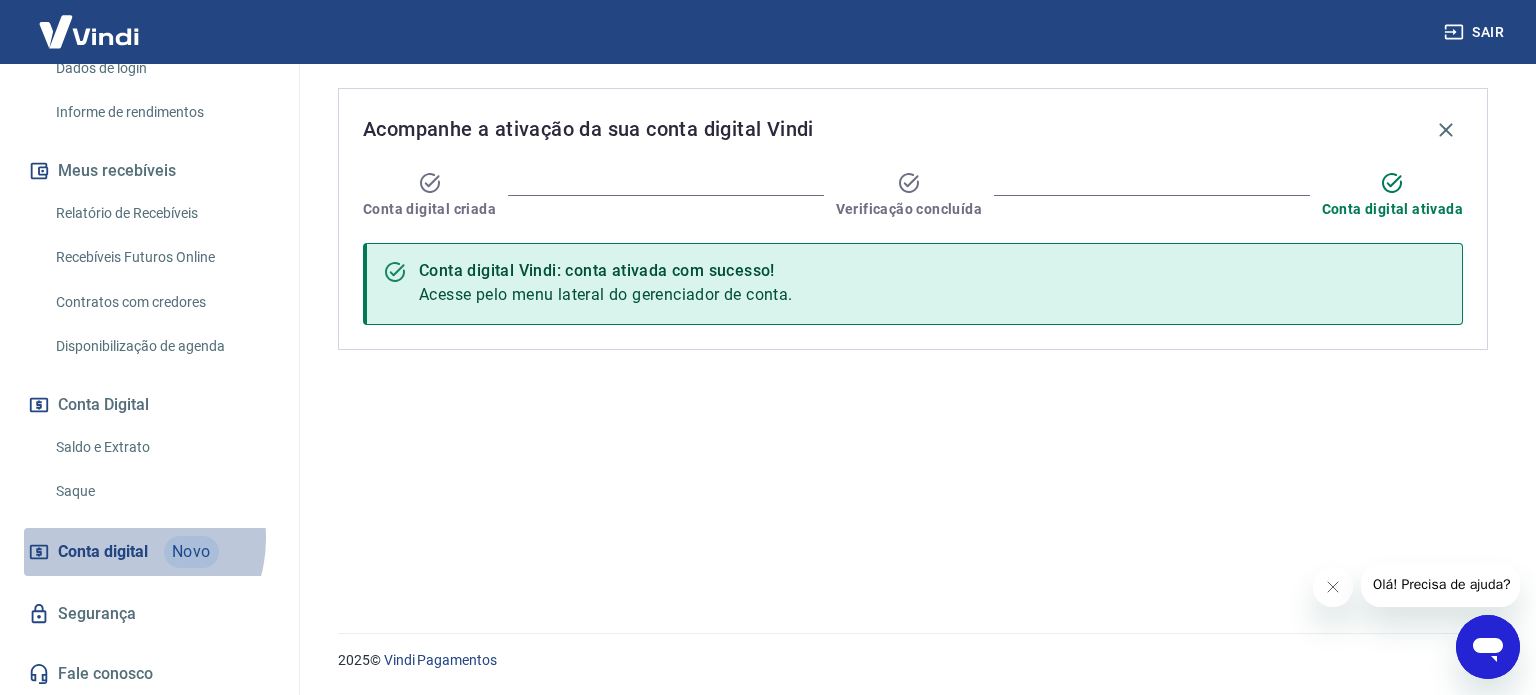 click on "Conta digital" at bounding box center [103, 552] 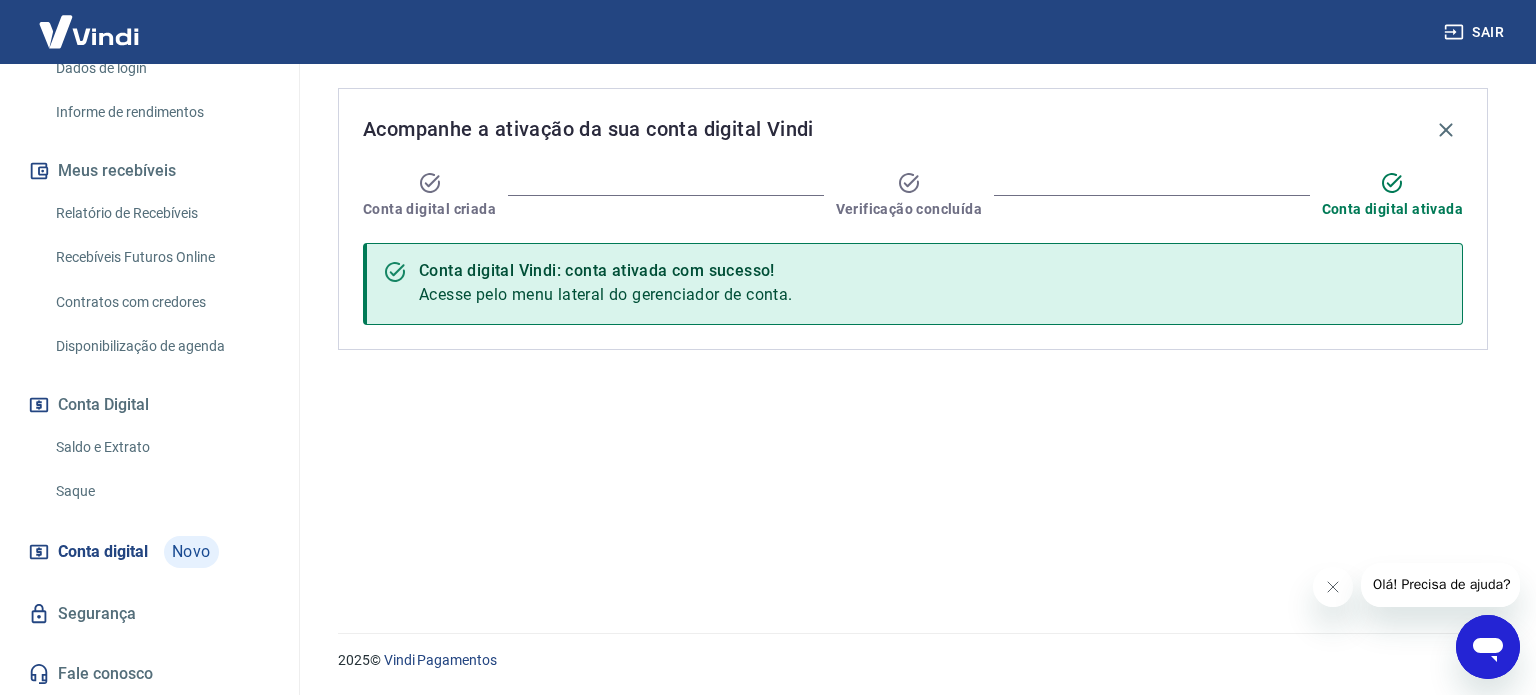 click on "Saldo e Extrato" at bounding box center (161, 447) 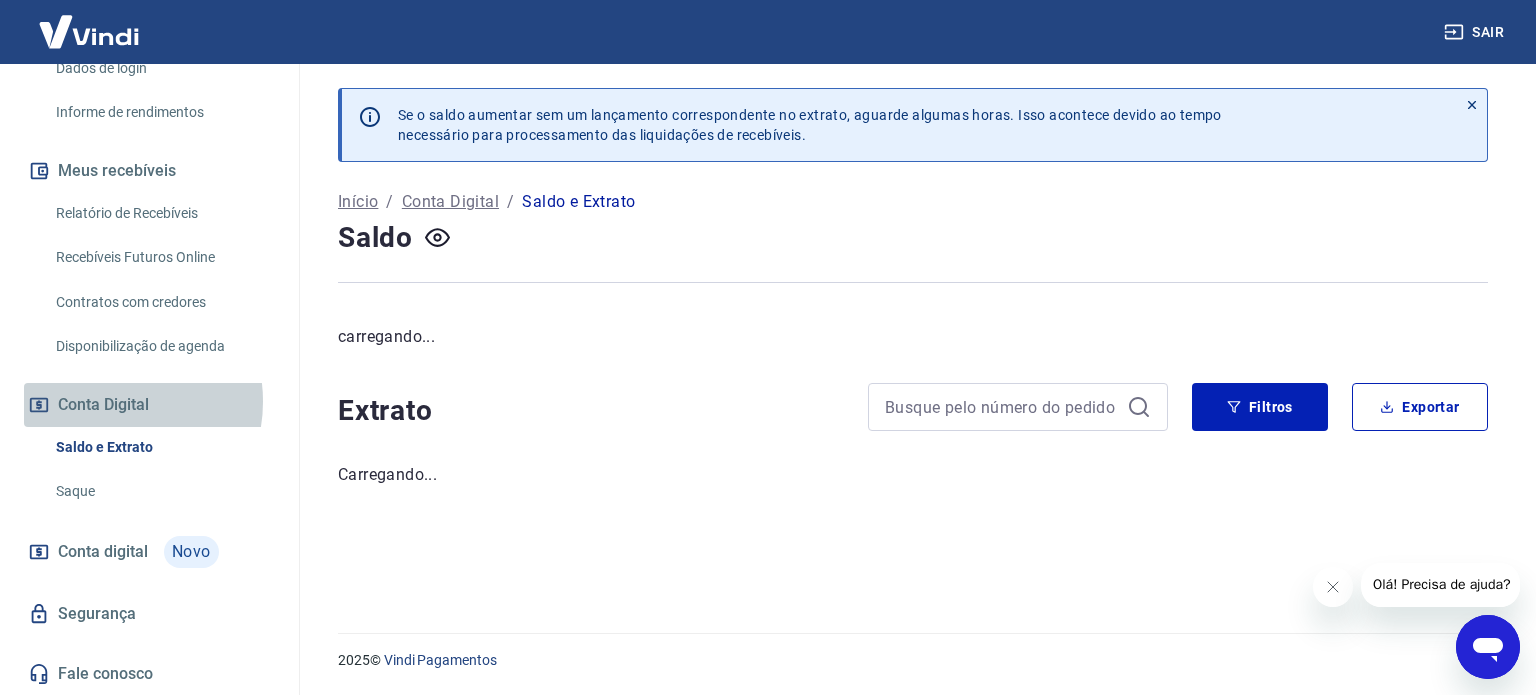 click on "Conta Digital" at bounding box center (149, 405) 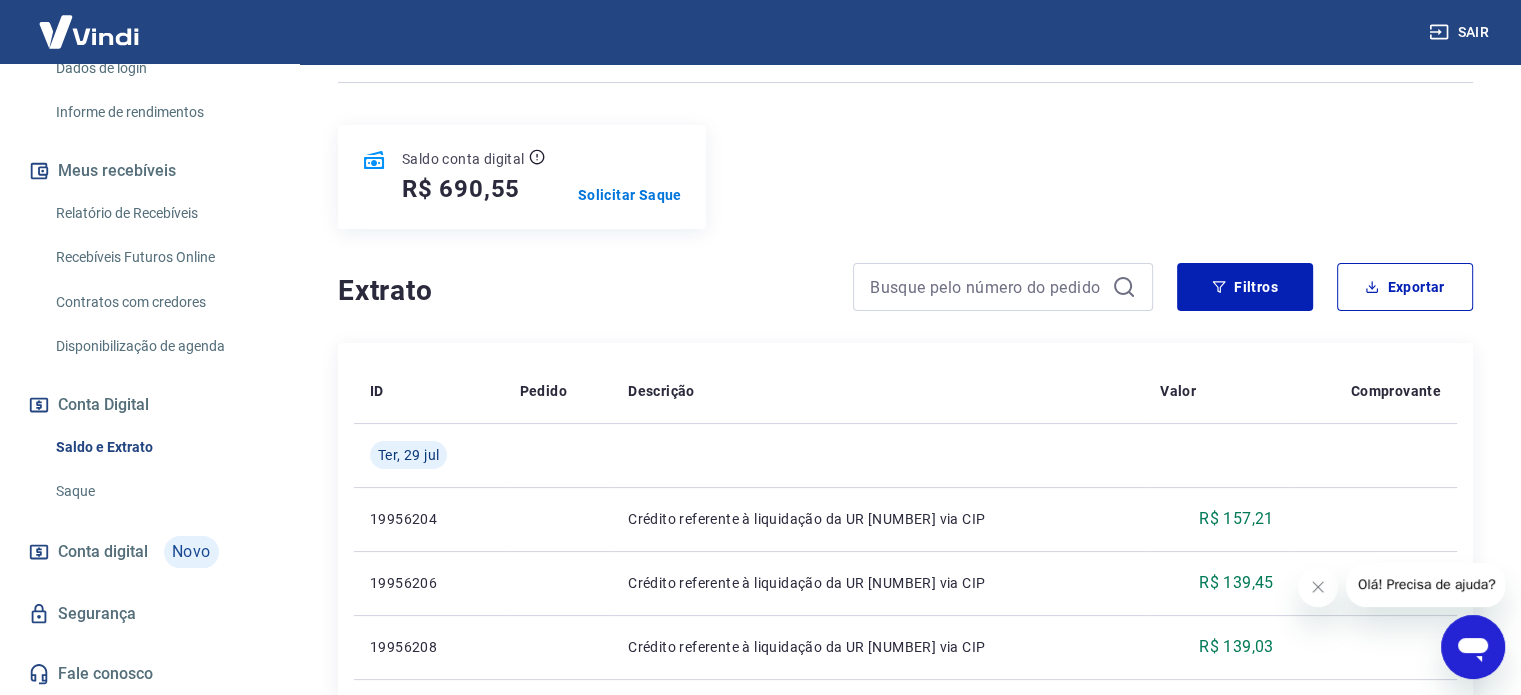 scroll, scrollTop: 0, scrollLeft: 0, axis: both 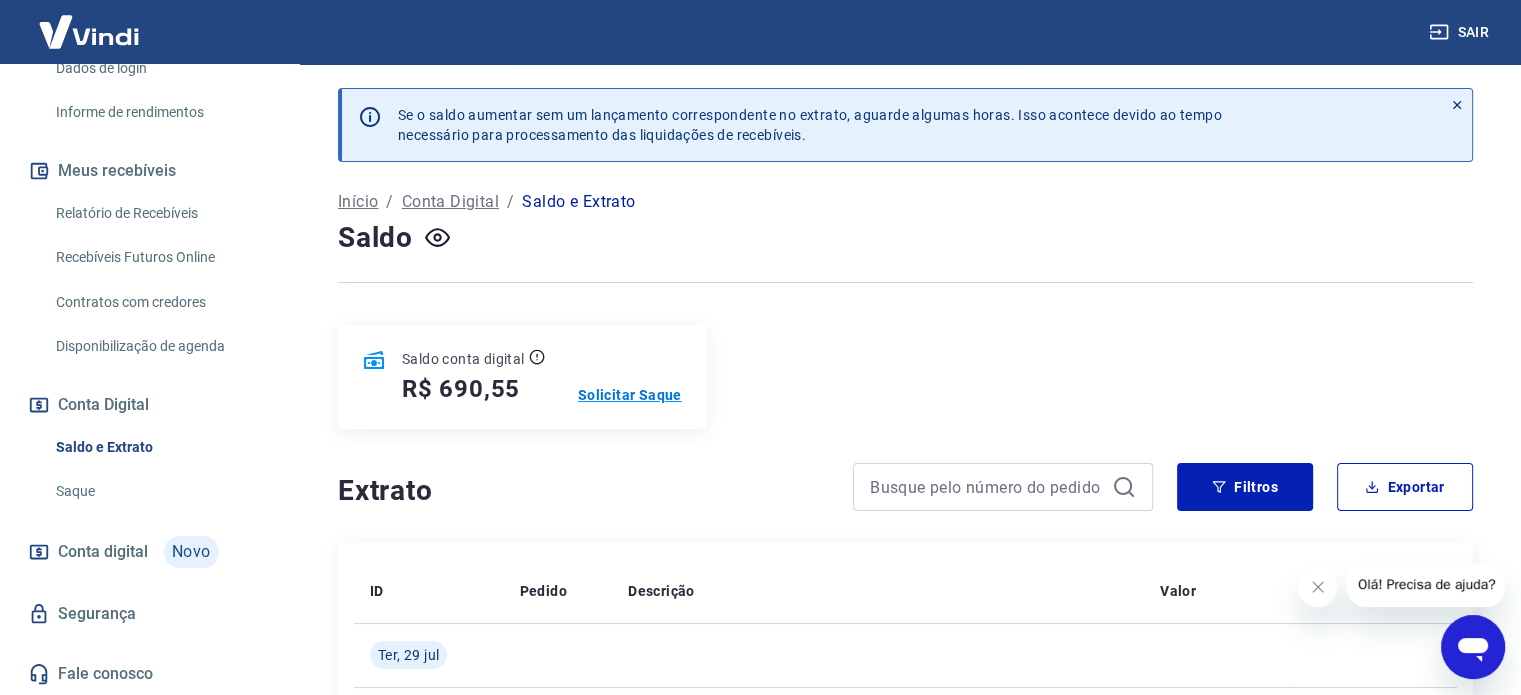 click on "Solicitar Saque" at bounding box center [630, 395] 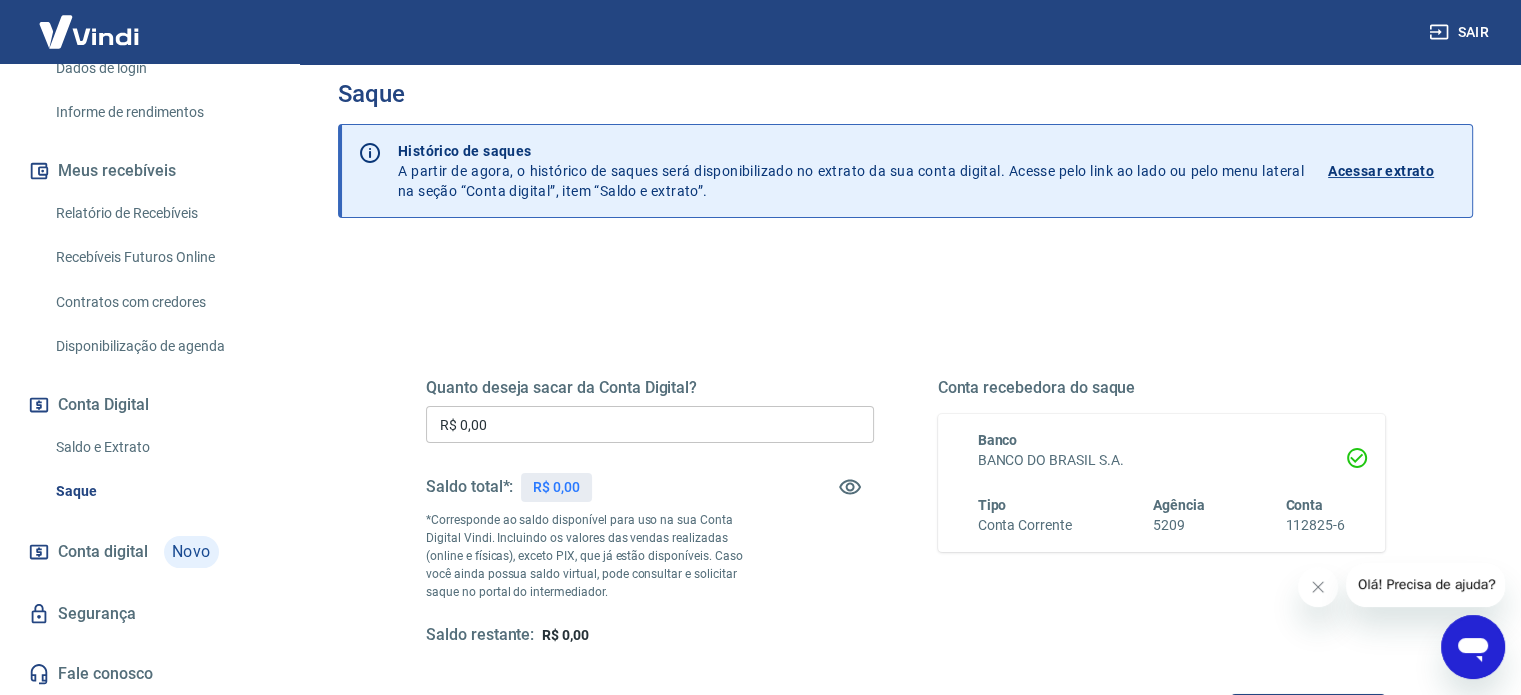 scroll, scrollTop: 100, scrollLeft: 0, axis: vertical 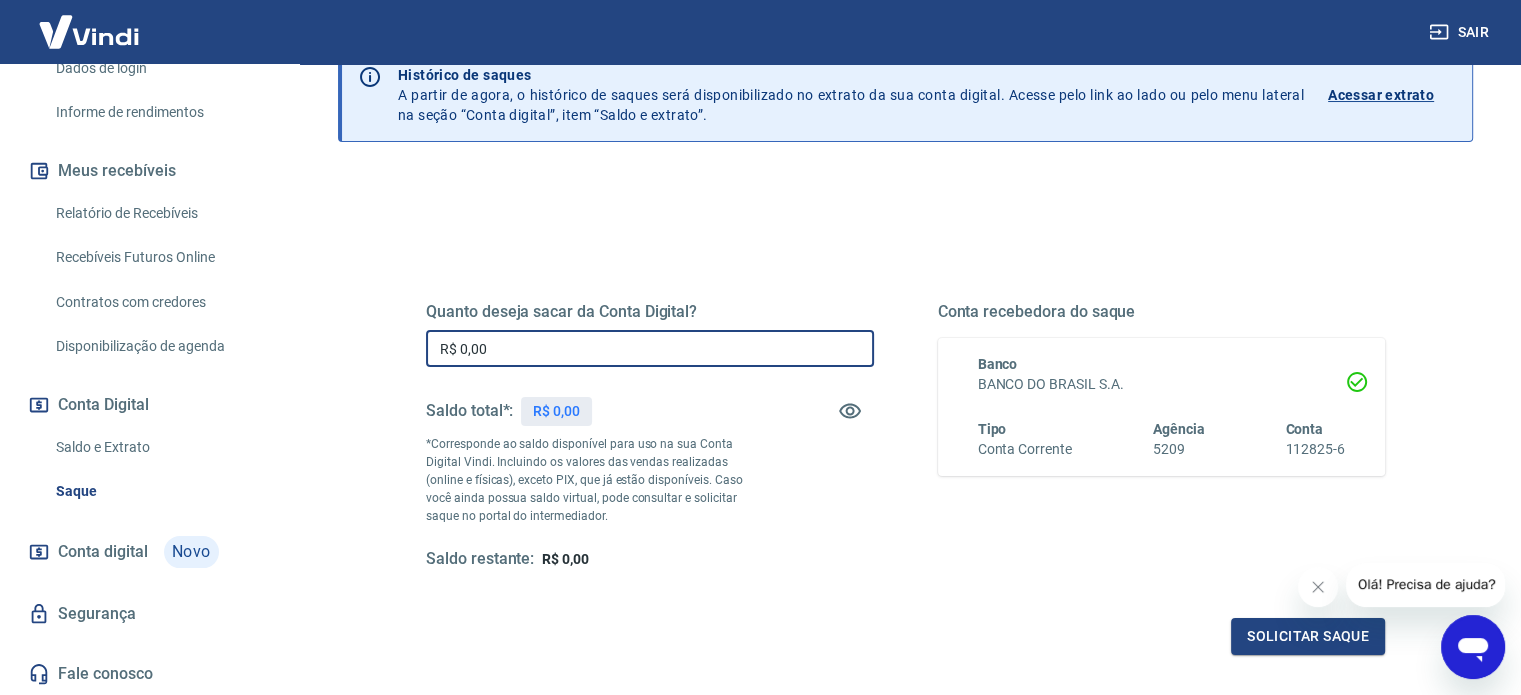 click on "R$ 0,00" at bounding box center (650, 348) 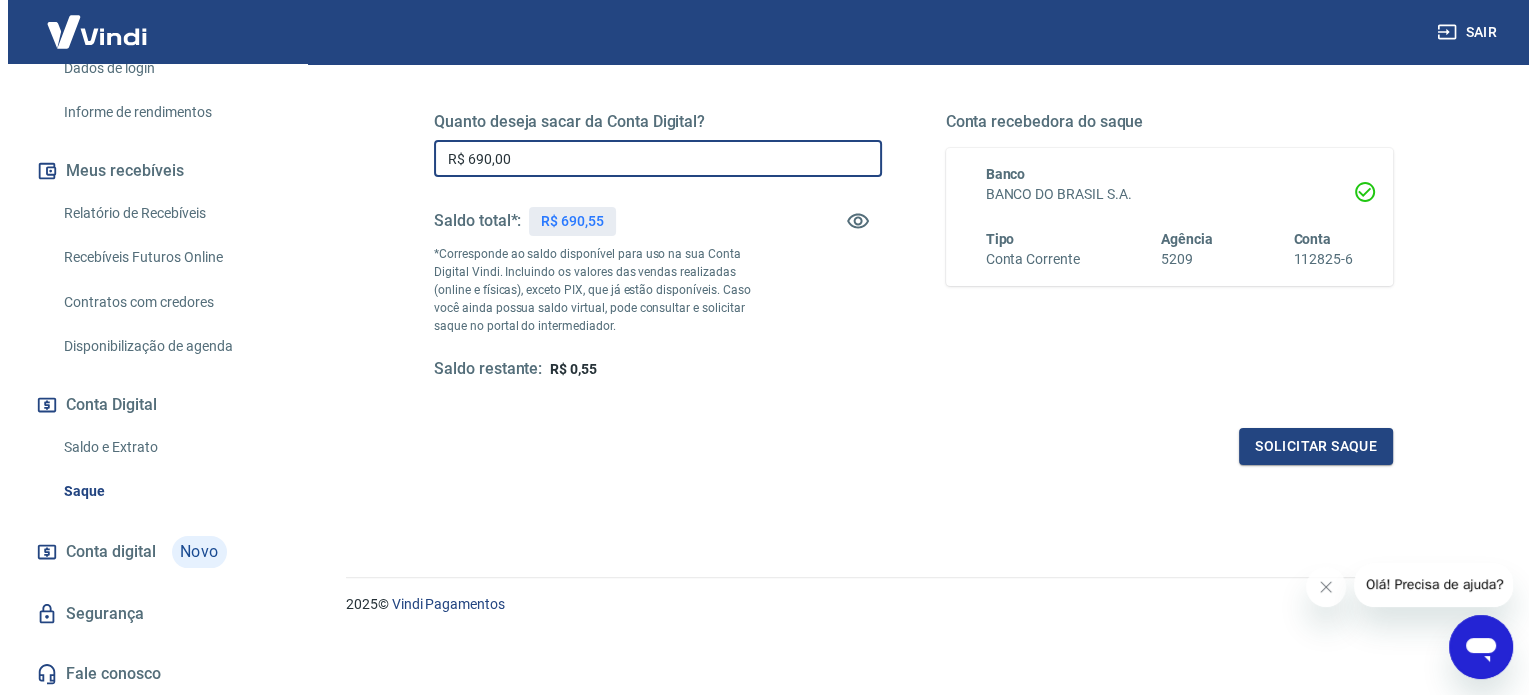 scroll, scrollTop: 292, scrollLeft: 0, axis: vertical 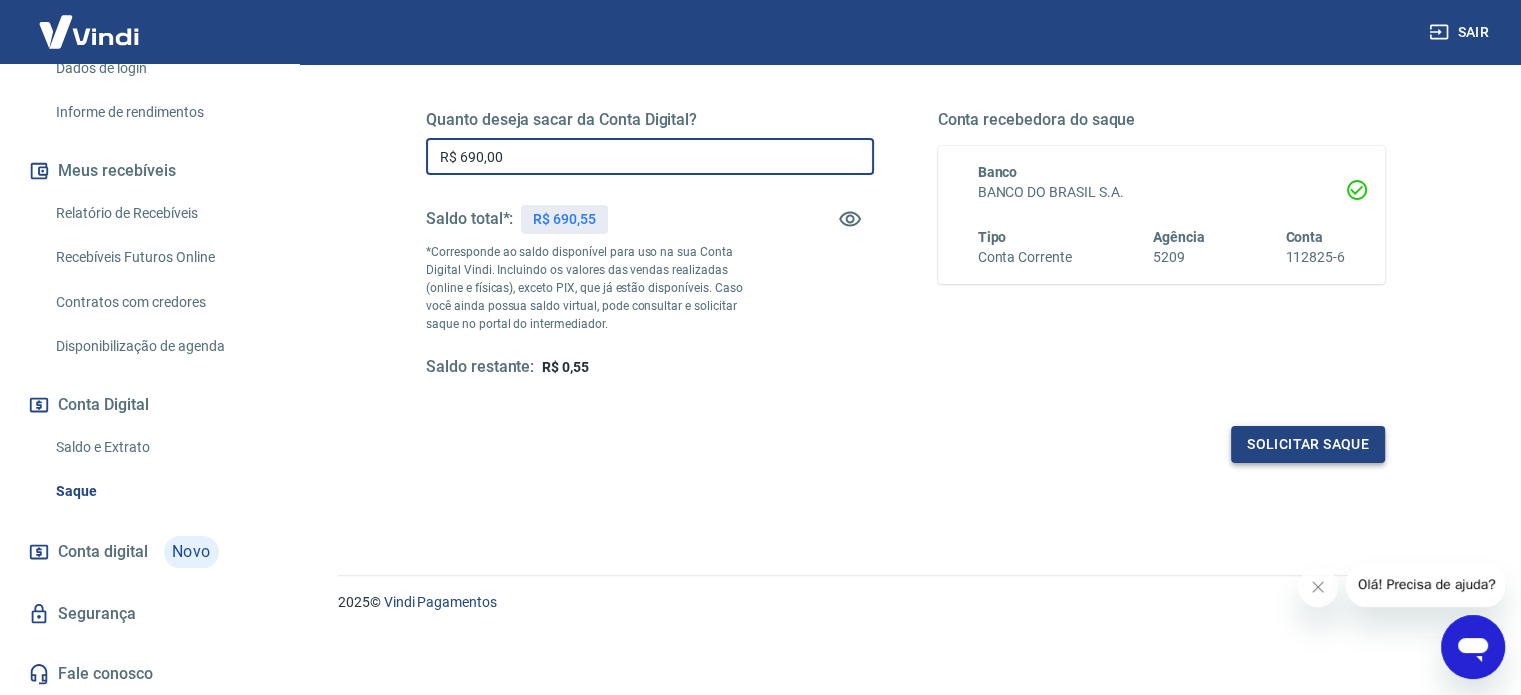 type on "R$ 690,00" 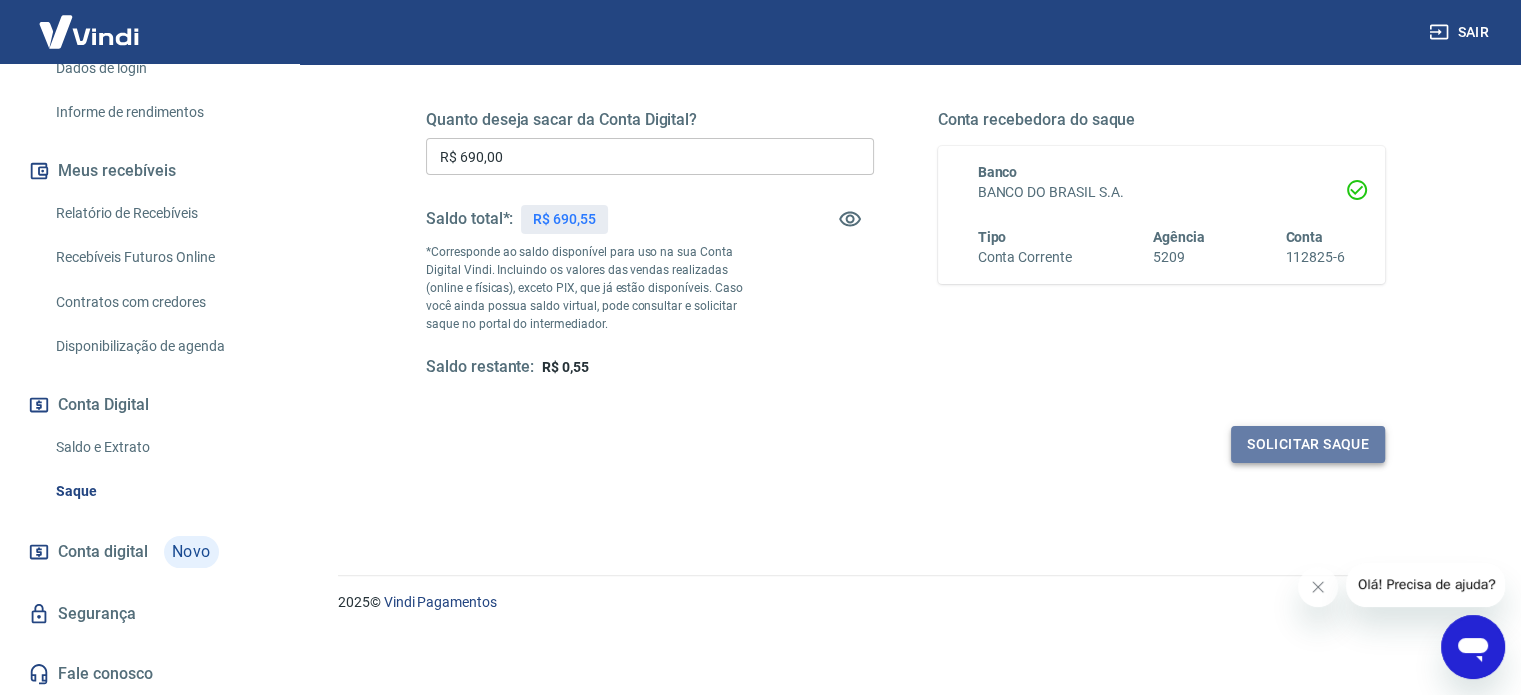 click on "Solicitar saque" at bounding box center [1308, 444] 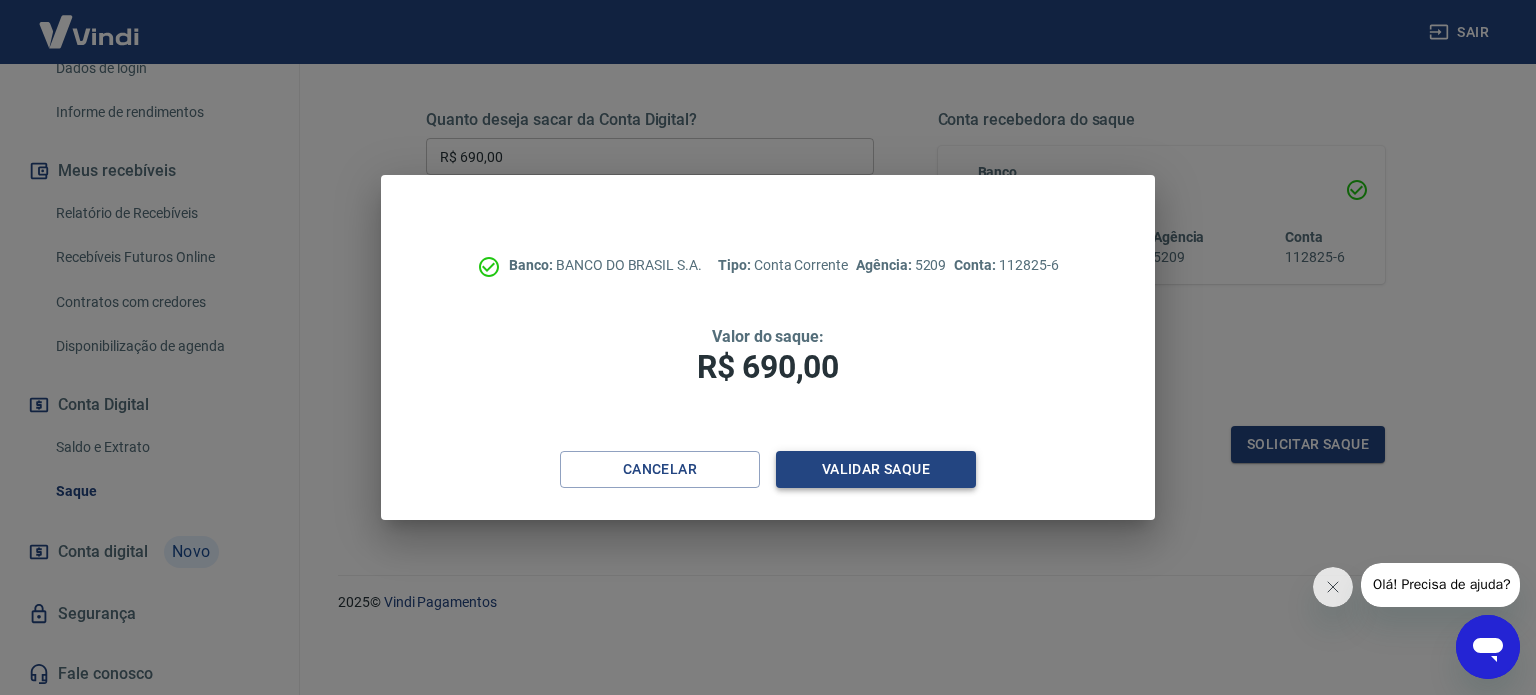 click on "Validar saque" at bounding box center [876, 469] 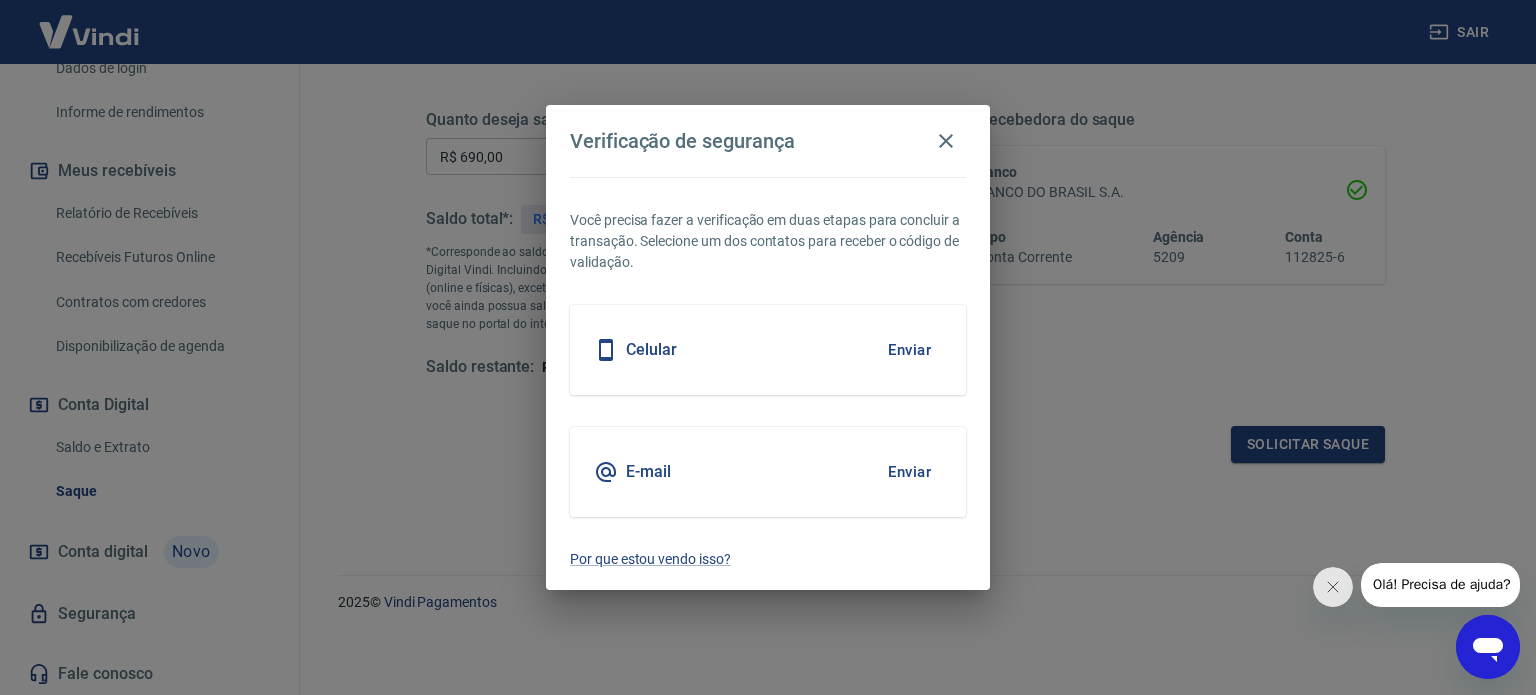 click on "Enviar" at bounding box center (909, 350) 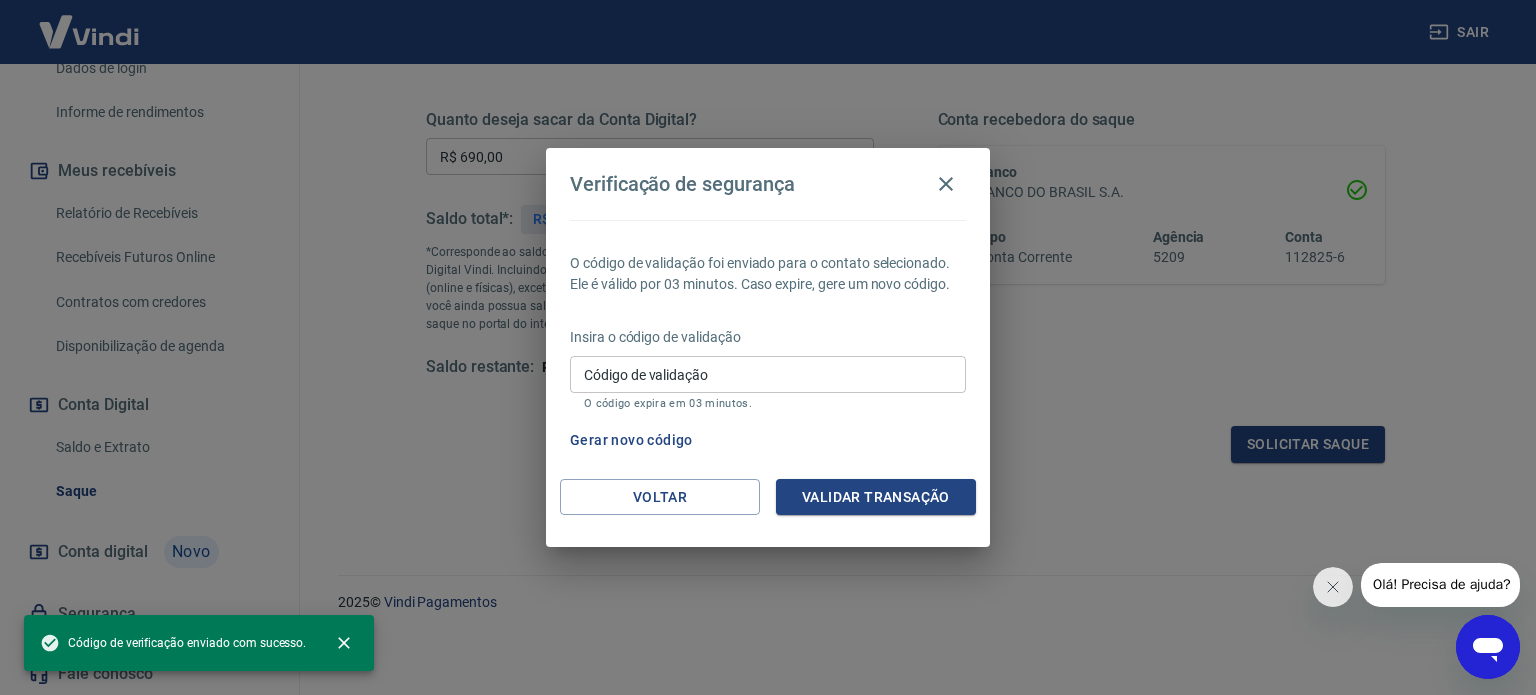 click on "Código de validação" at bounding box center (768, 374) 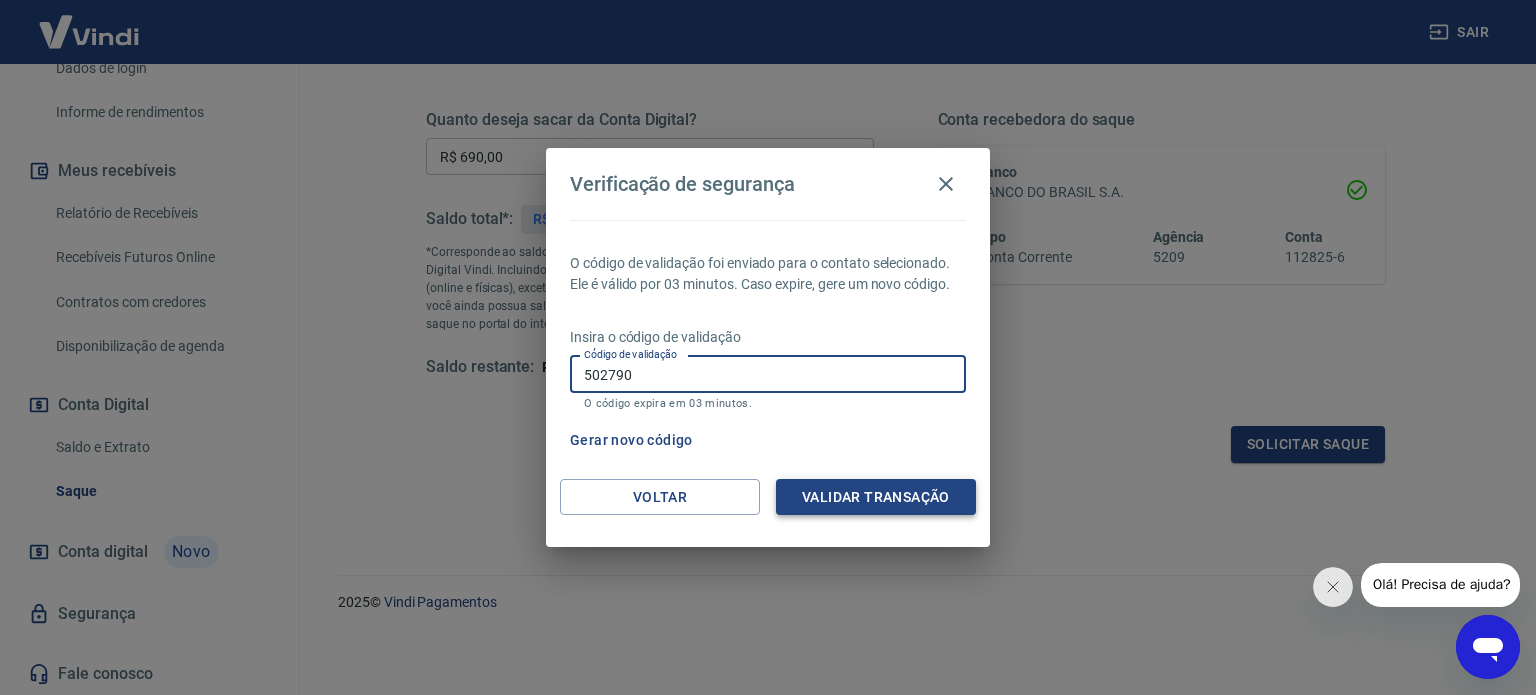 type on "502790" 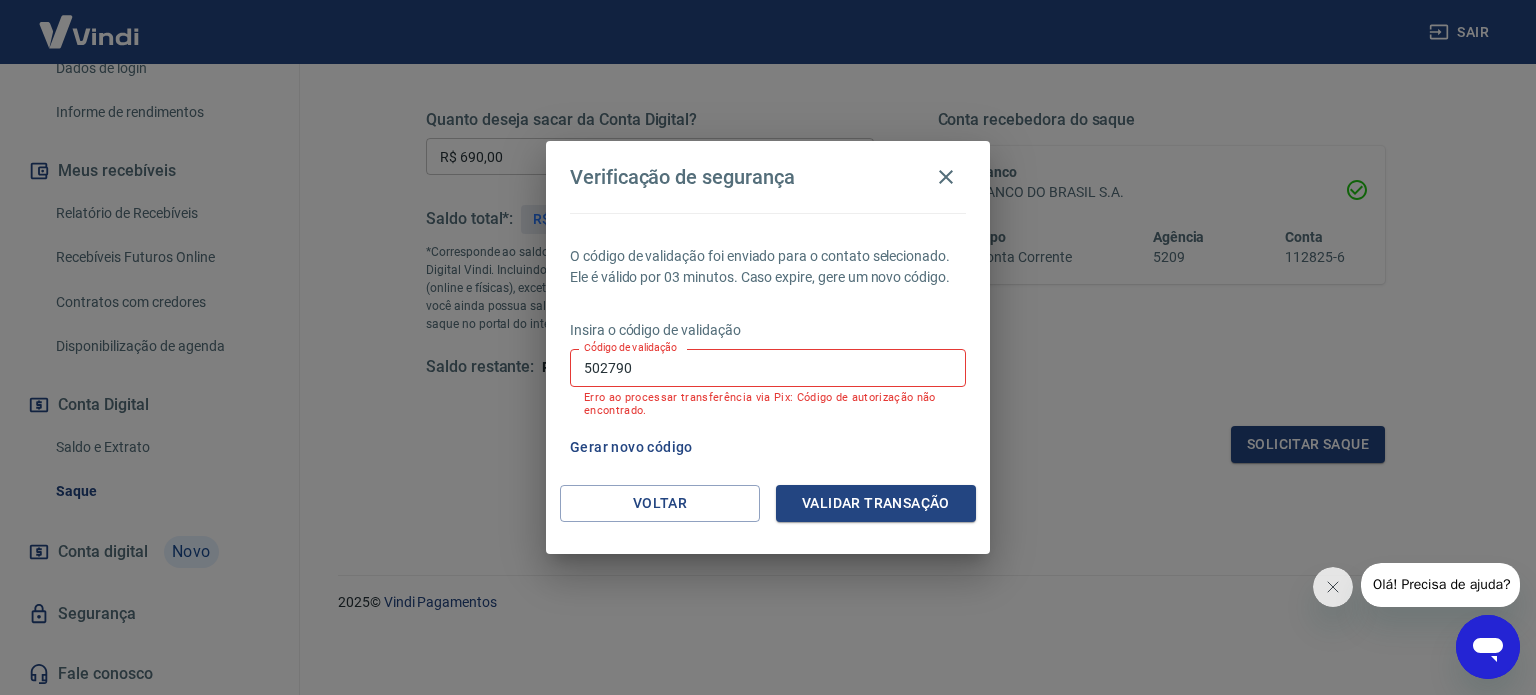 click on "O código de validação foi enviado para o contato selecionado. Ele é válido por 03 minutos. Caso expire, gere um novo código. Insira o código de validação Código de validação [NUMBER] Código de validação Erro ao processar transferência via Pix: Código de autorização não encontrado. Gerar novo código" at bounding box center (768, 349) 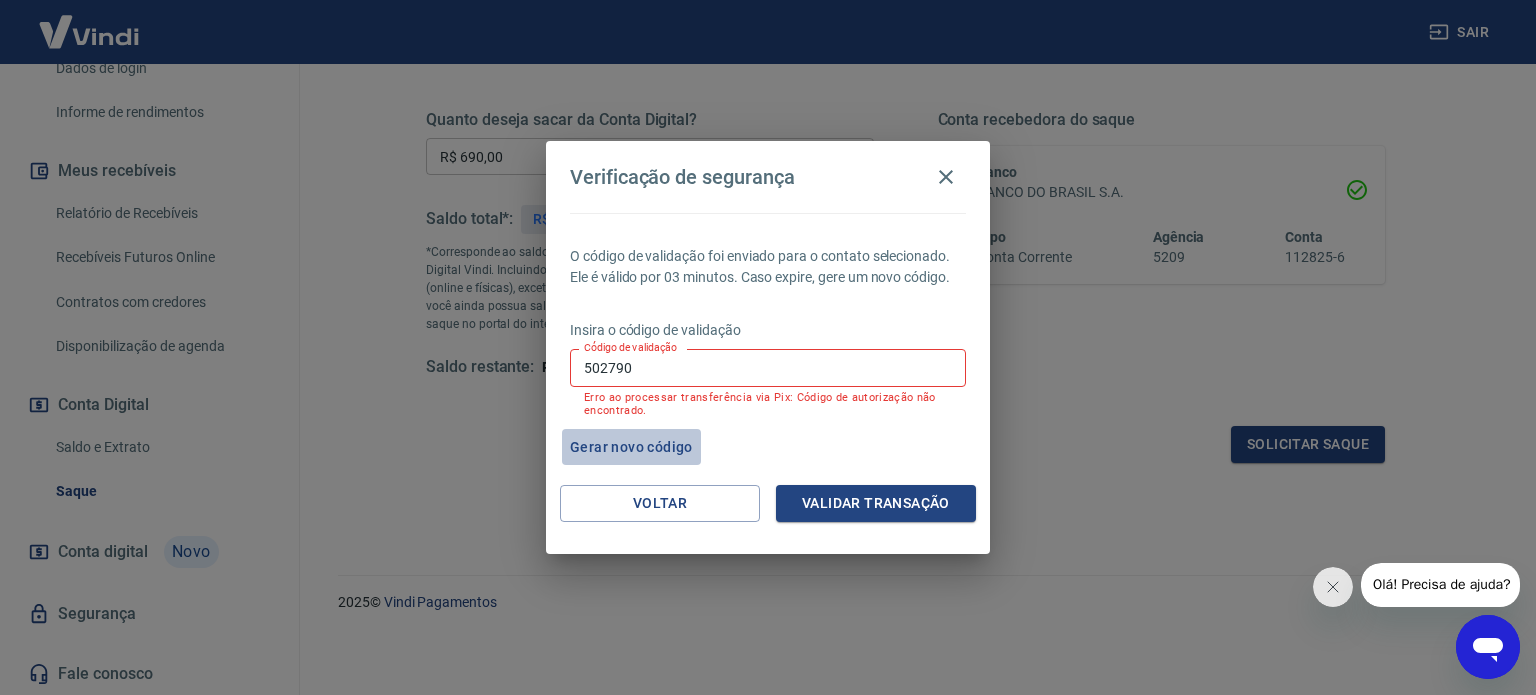 click on "Gerar novo código" at bounding box center [631, 447] 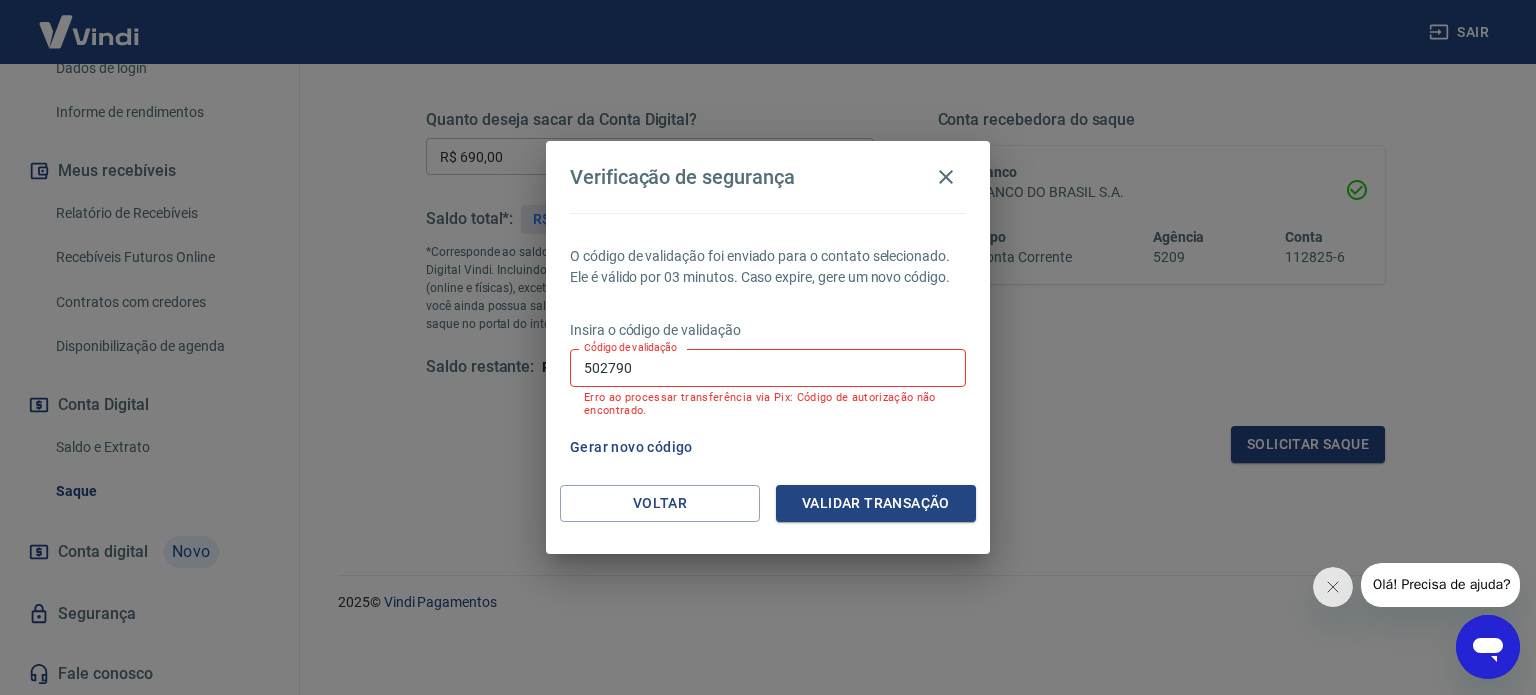 click on "502790" at bounding box center [768, 367] 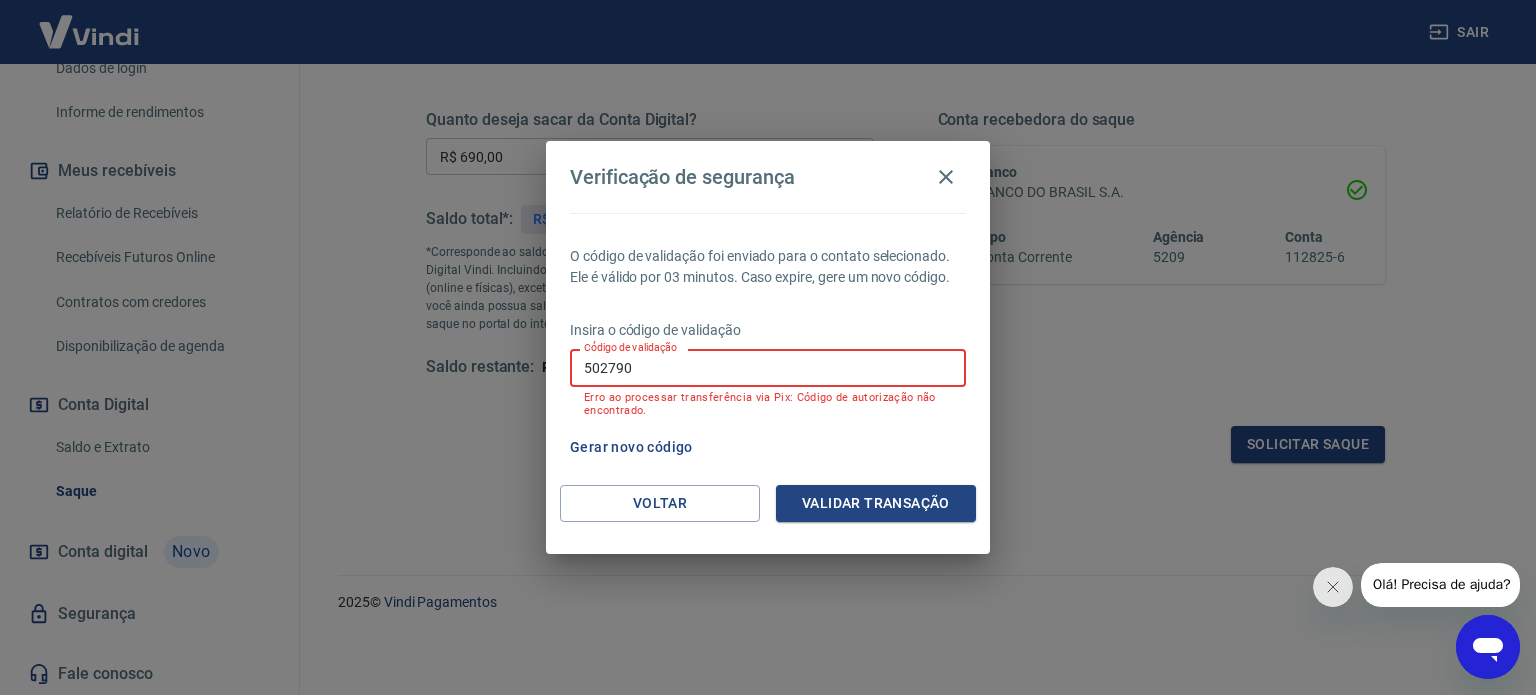 click on "502790" at bounding box center [768, 367] 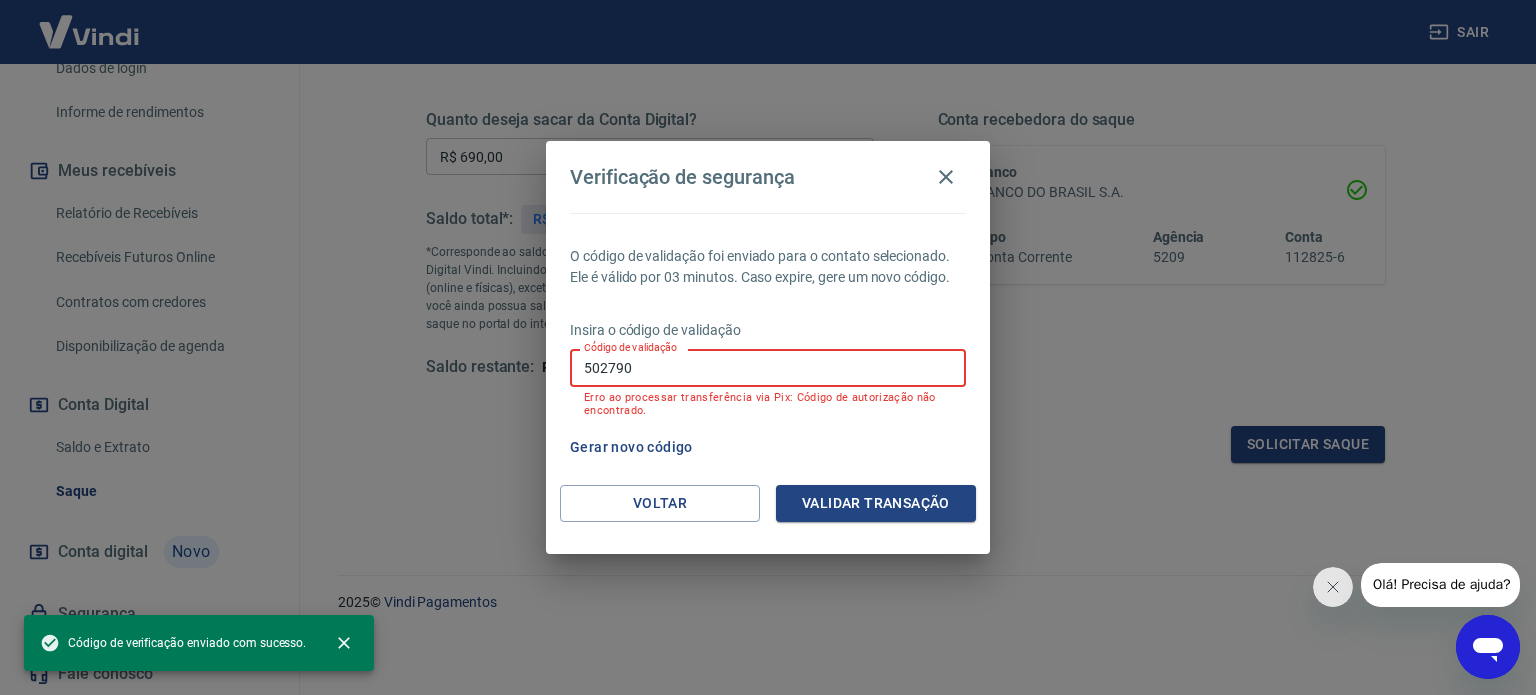 click on "502790" at bounding box center [768, 367] 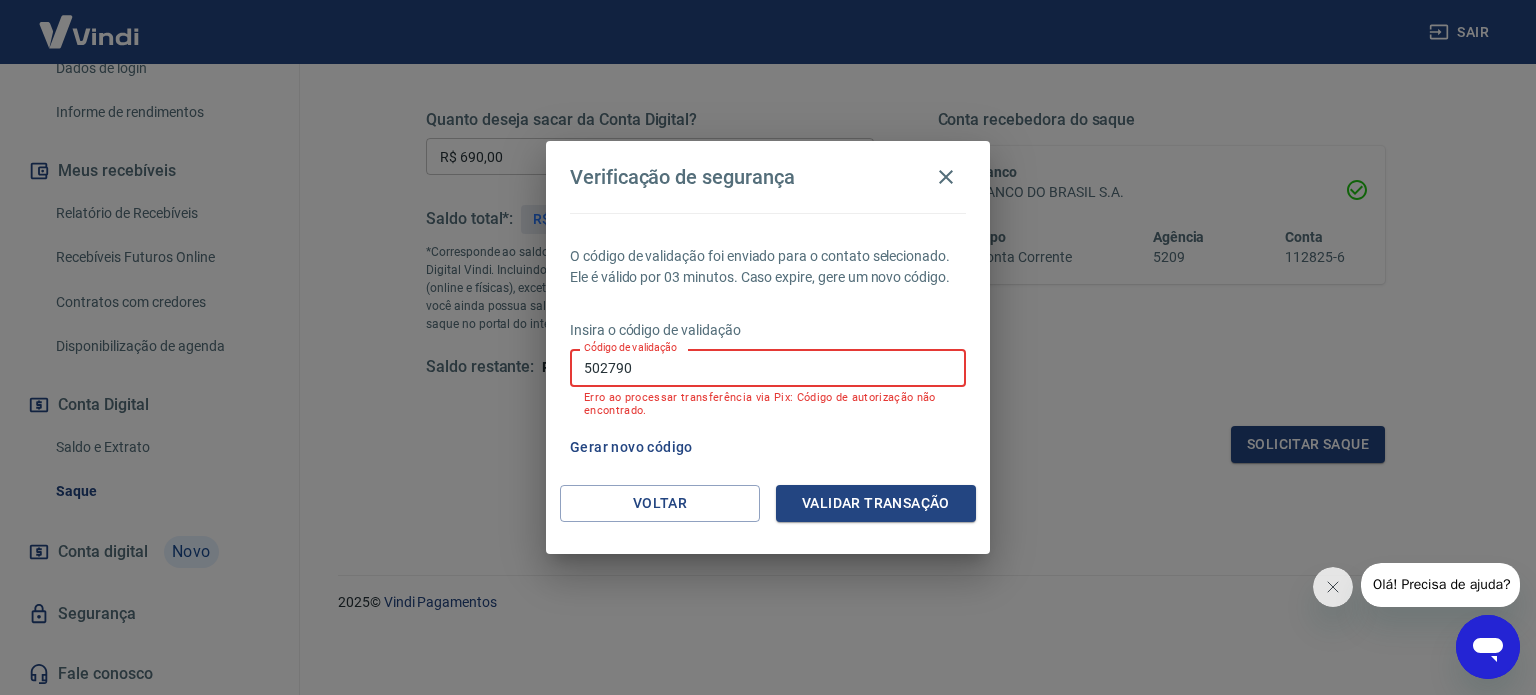 click on "502790" at bounding box center (768, 367) 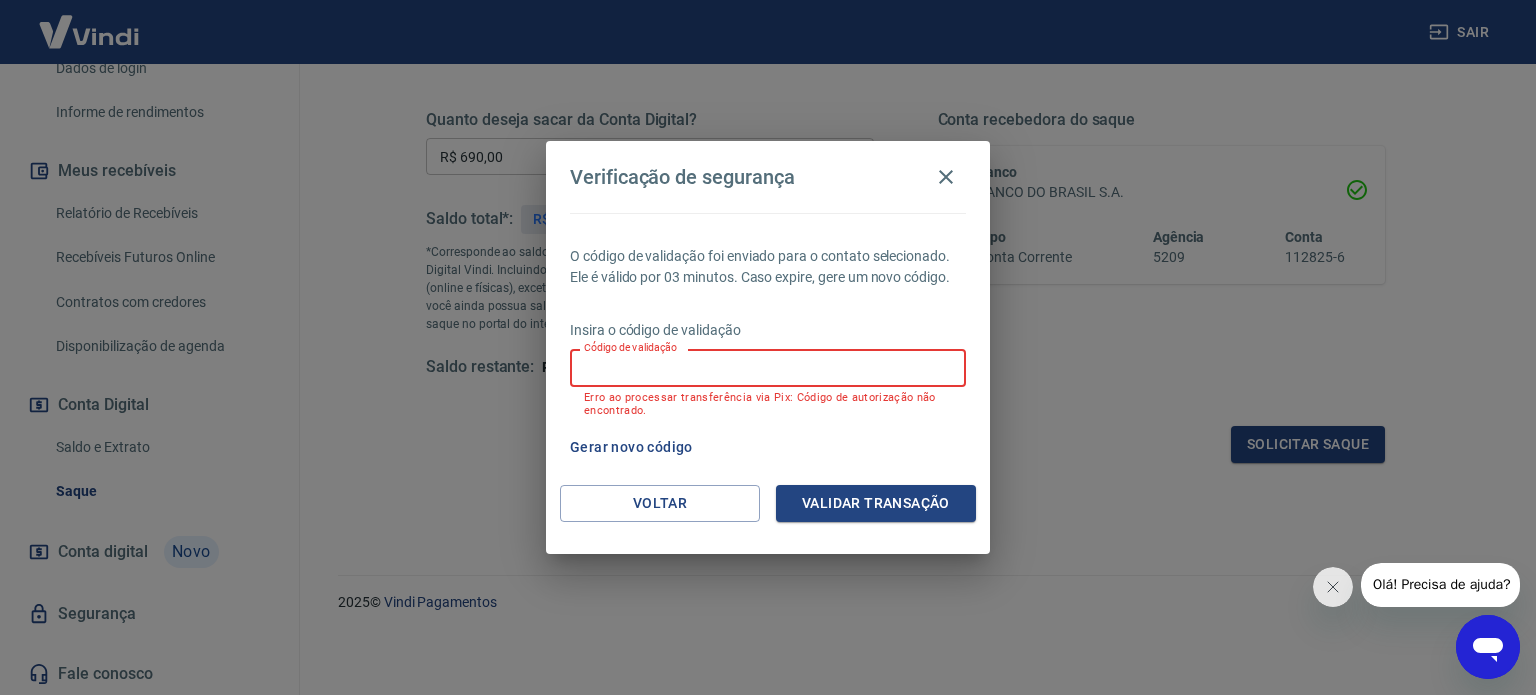 type 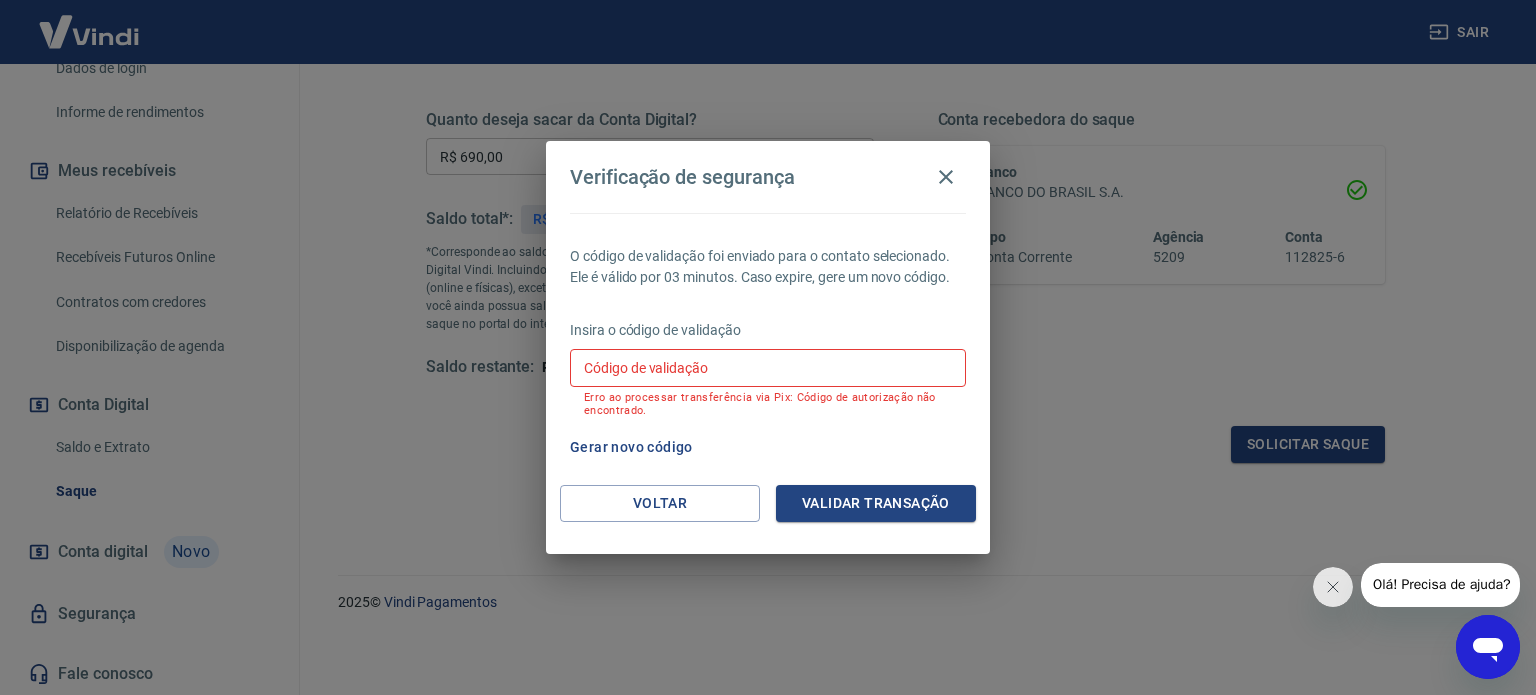 click on "O código de validação foi enviado para o contato selecionado. Ele é válido por 03 minutos. Caso expire, gere um novo código. Insira o código de validação Código de validação Código de validação Erro ao processar transferência via Pix: Código de autorização não encontrado. Gerar novo código" at bounding box center [768, 349] 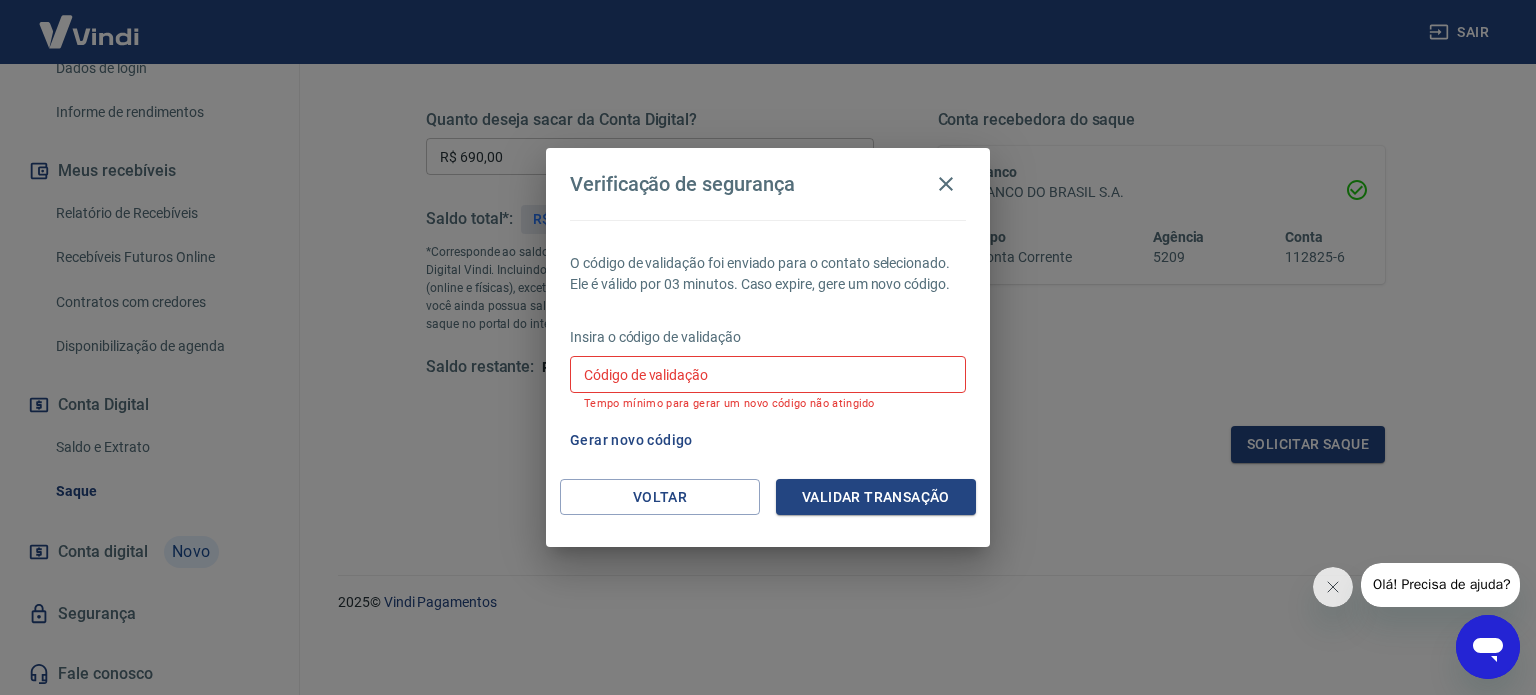 click on "Código de validação" at bounding box center [768, 374] 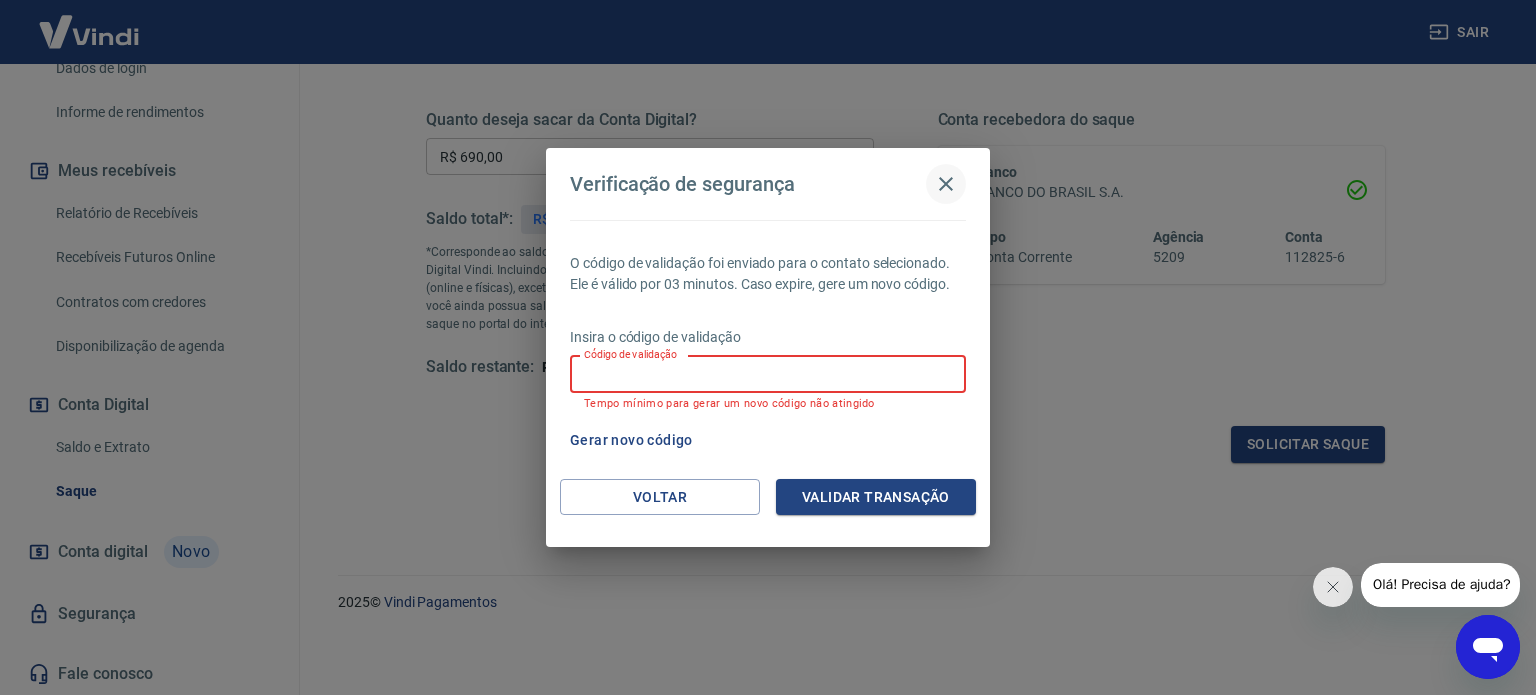 click 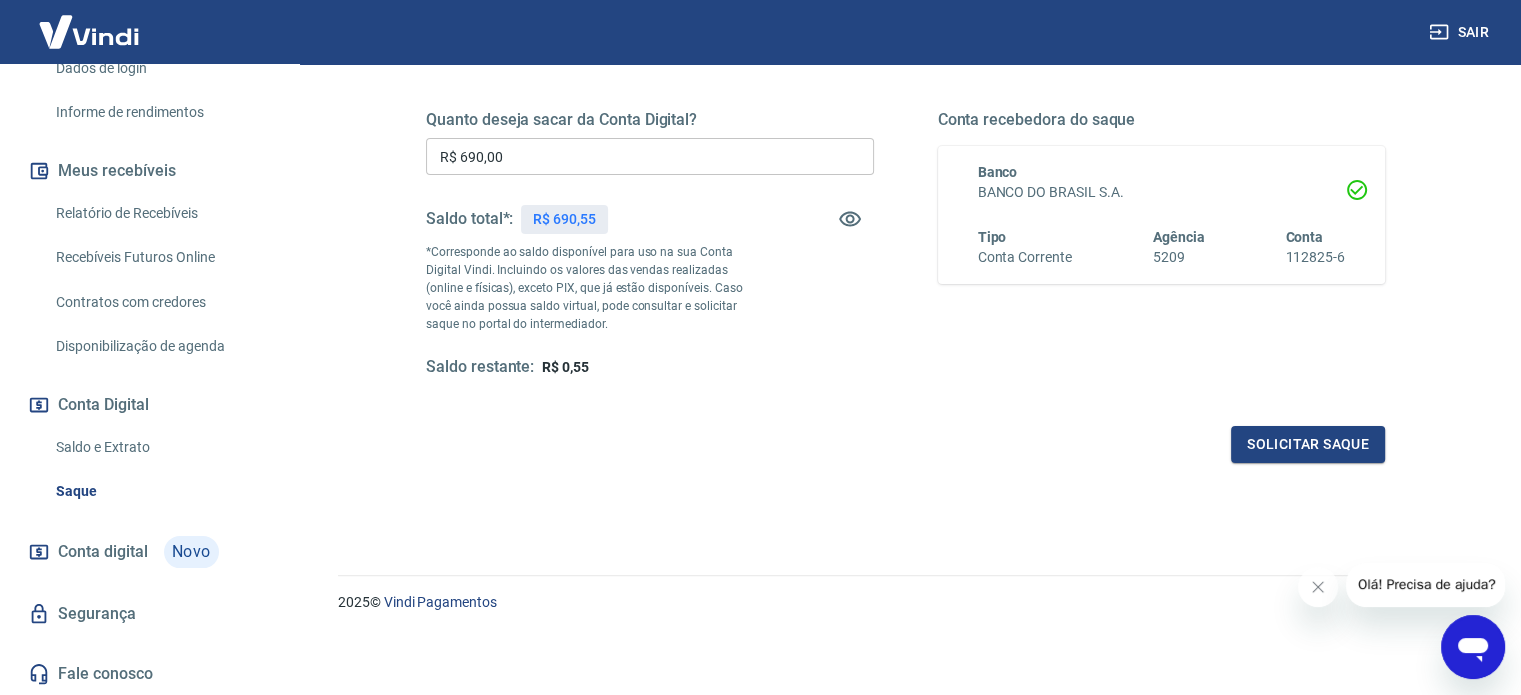 click on "Quanto deseja sacar da Conta Digital? R$ [AMOUNT] ​ Saldo total*: R$ [AMOUNT] *Corresponde ao saldo disponível para uso na sua Conta Digital Vindi. Incluindo os valores das vendas realizadas (online e físicas), exceto PIX, que já estão disponíveis. Caso você ainda possua saldo virtual, pode consultar e solicitar saque no portal do intermediador. Saldo restante: R$ [AMOUNT] Conta recebedora do saque Banco BANCO DO BRASIL S.A. Tipo Conta Corrente Agência [NUMBER] Conta [NUMBER]-[NUMBER] Solicitar saque" at bounding box center [905, 254] 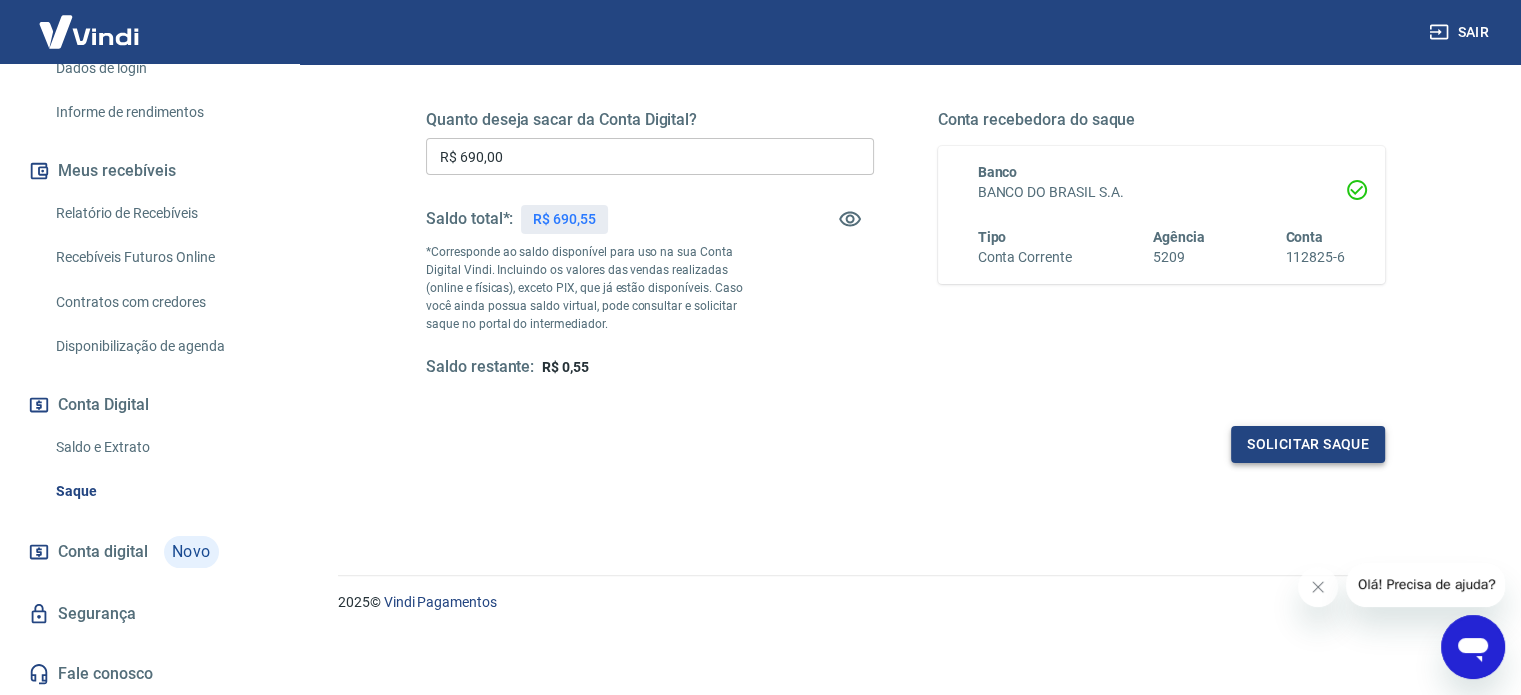 drag, startPoint x: 1274, startPoint y: 418, endPoint x: 1281, endPoint y: 429, distance: 13.038404 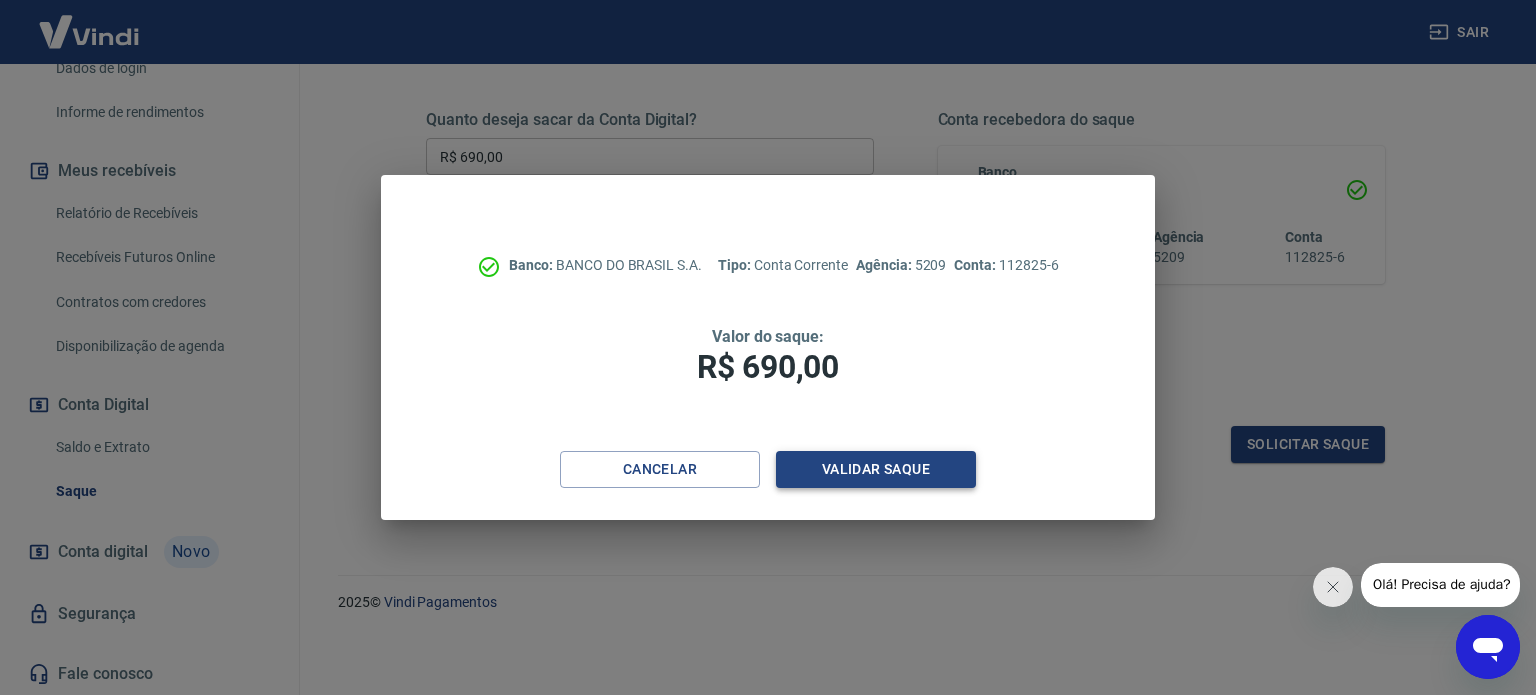 click on "Validar saque" at bounding box center (876, 469) 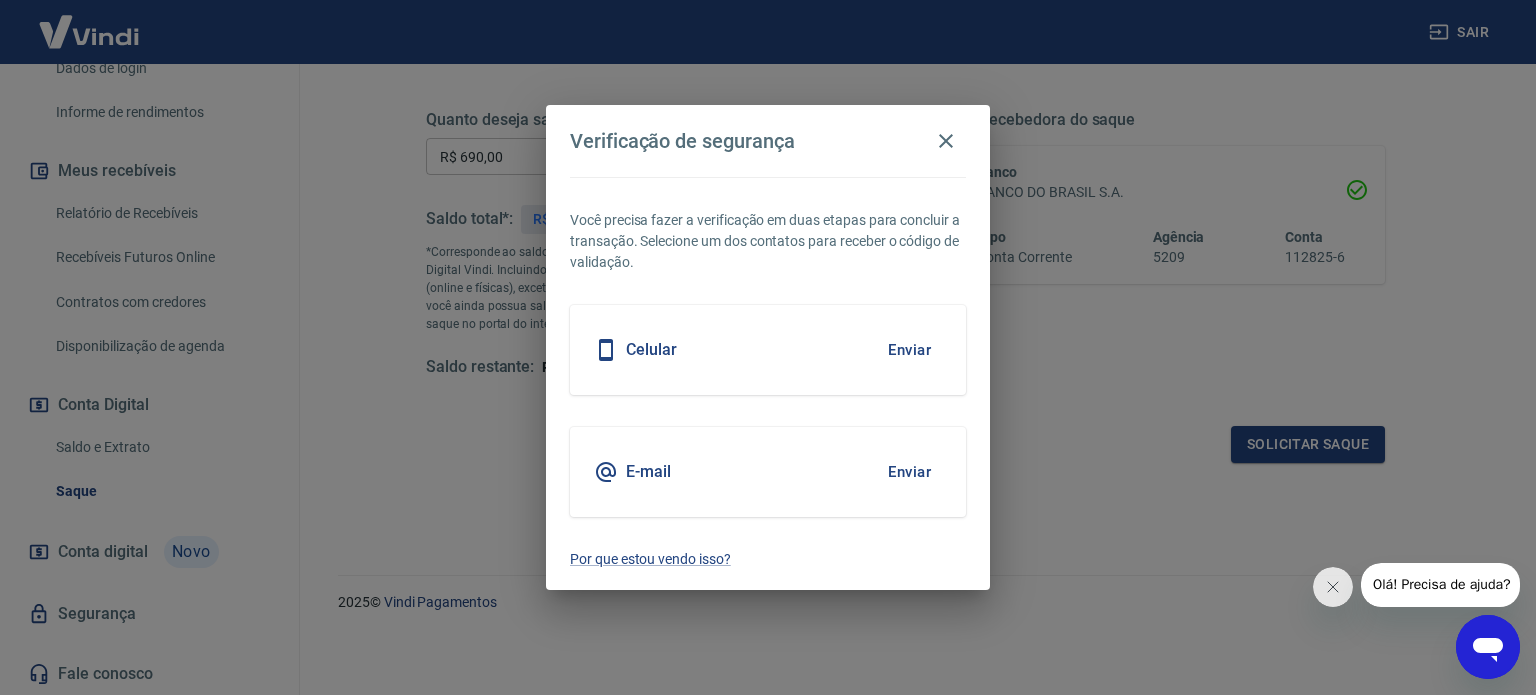 click on "Celular Enviar" at bounding box center (768, 350) 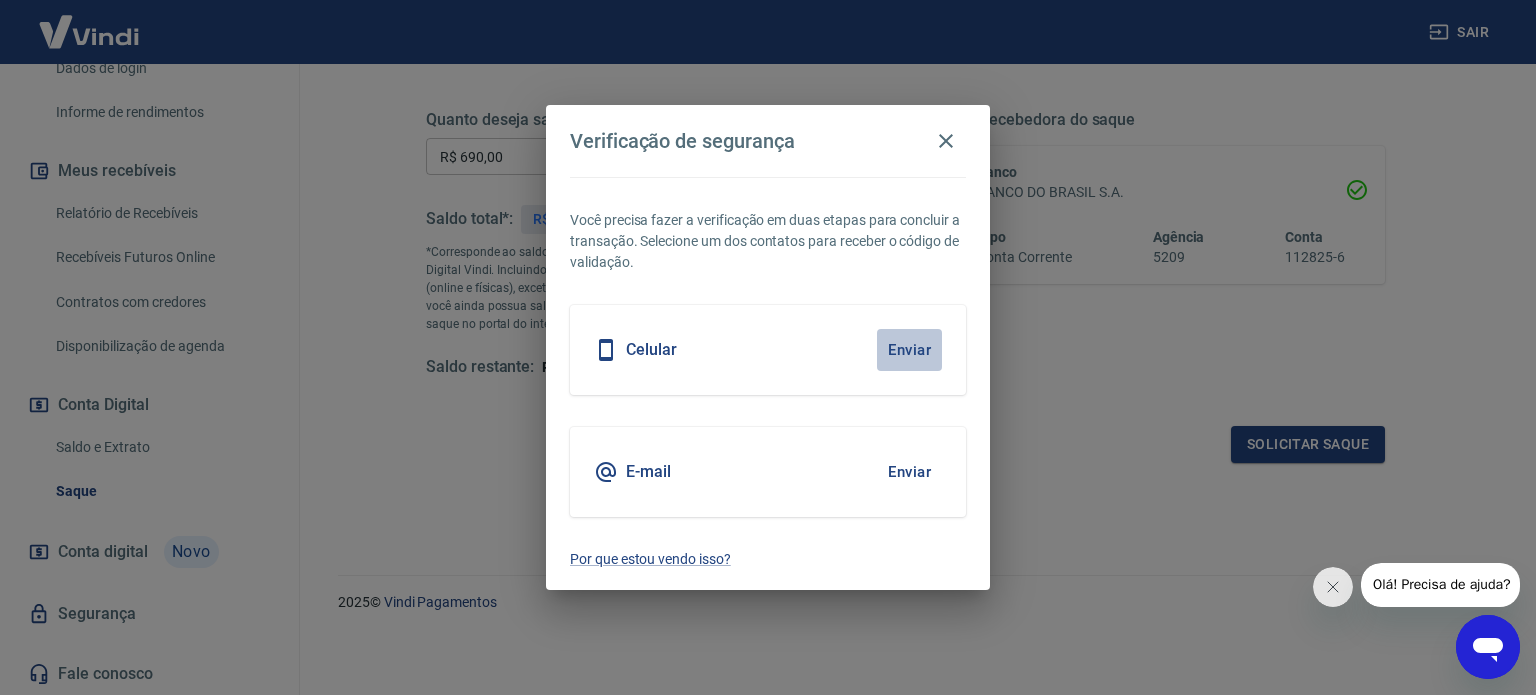 click on "Enviar" at bounding box center (909, 350) 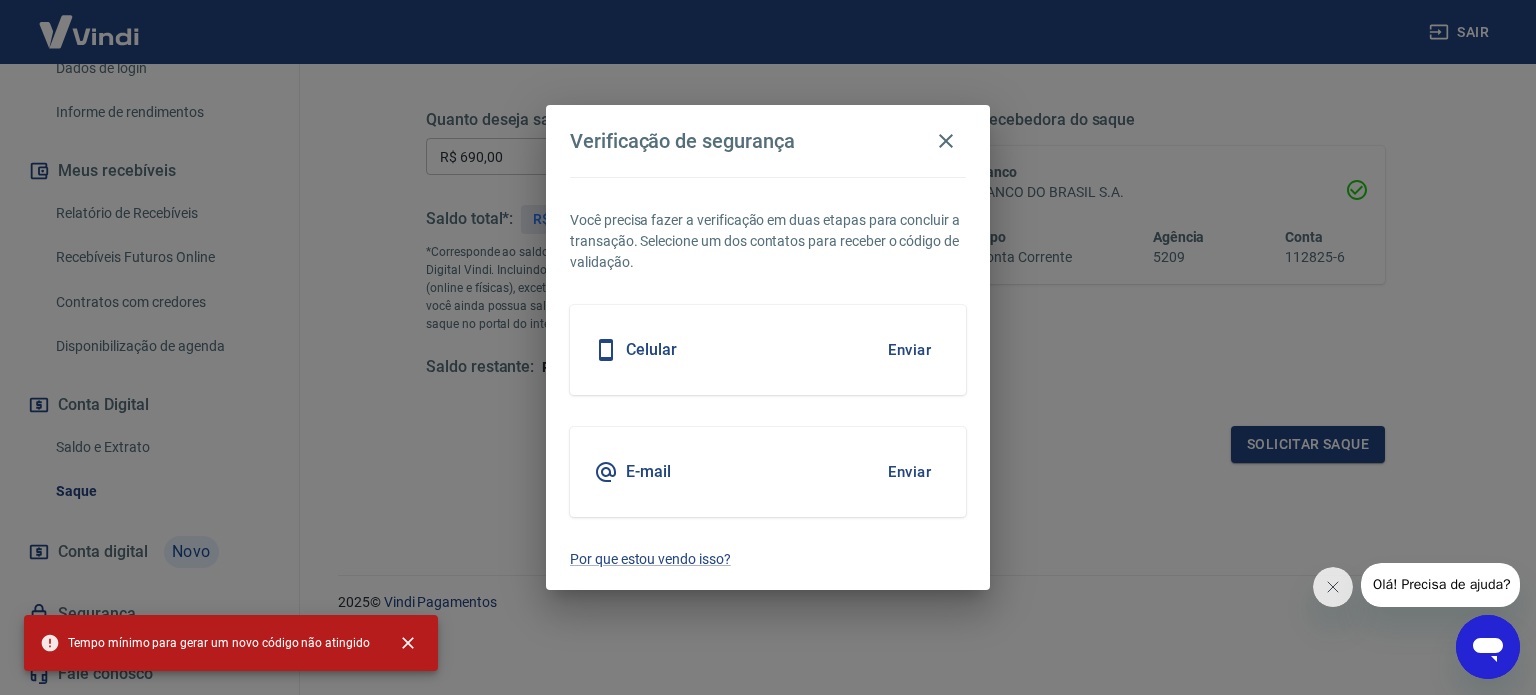 drag, startPoint x: 896, startPoint y: 351, endPoint x: 928, endPoint y: 517, distance: 169.0562 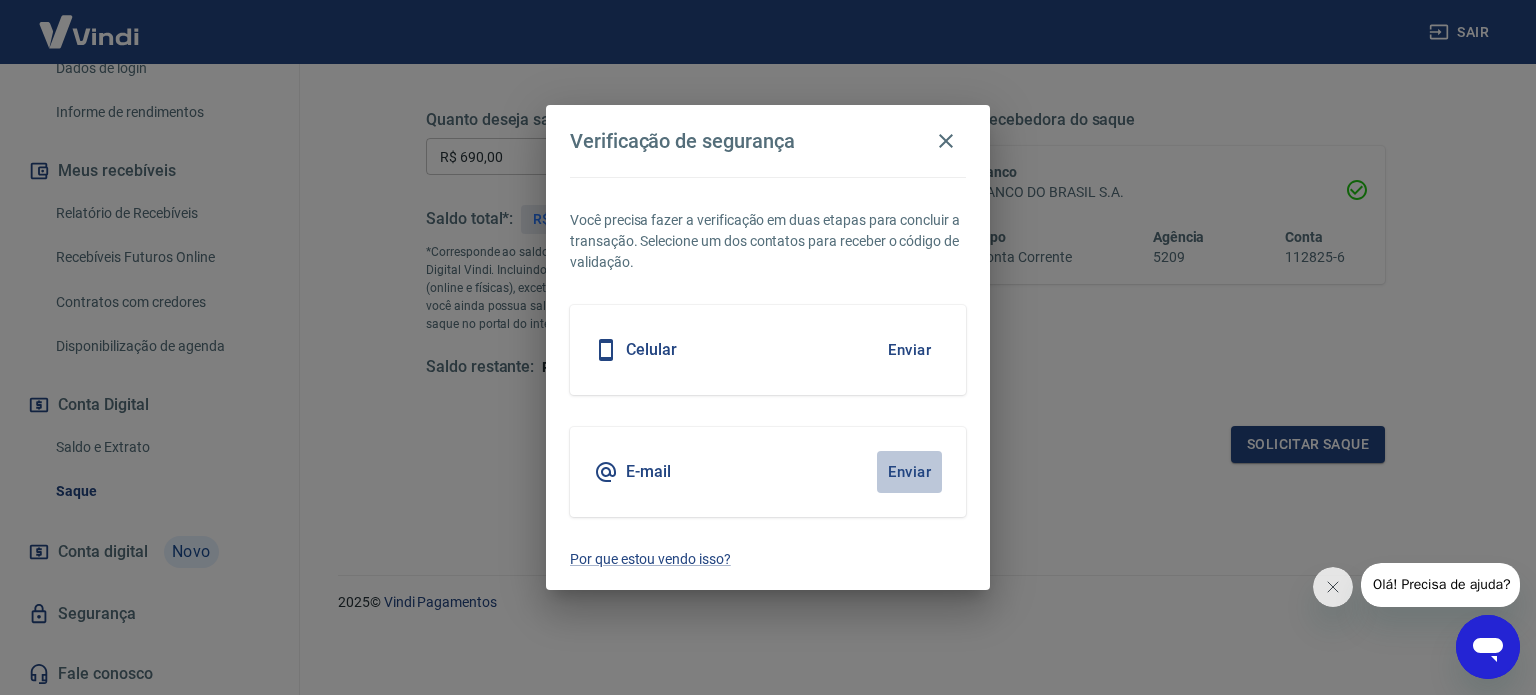 click on "Enviar" at bounding box center [909, 472] 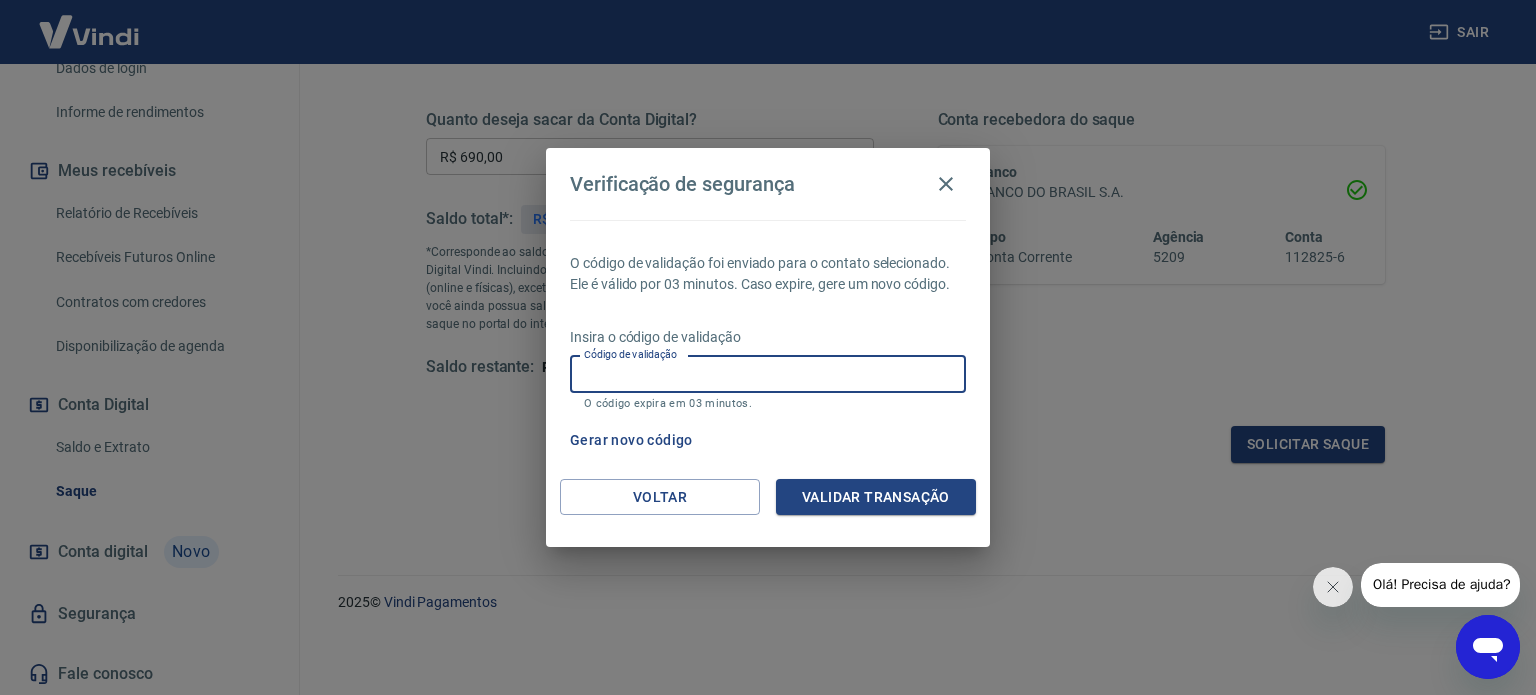 click on "Código de validação" at bounding box center [768, 374] 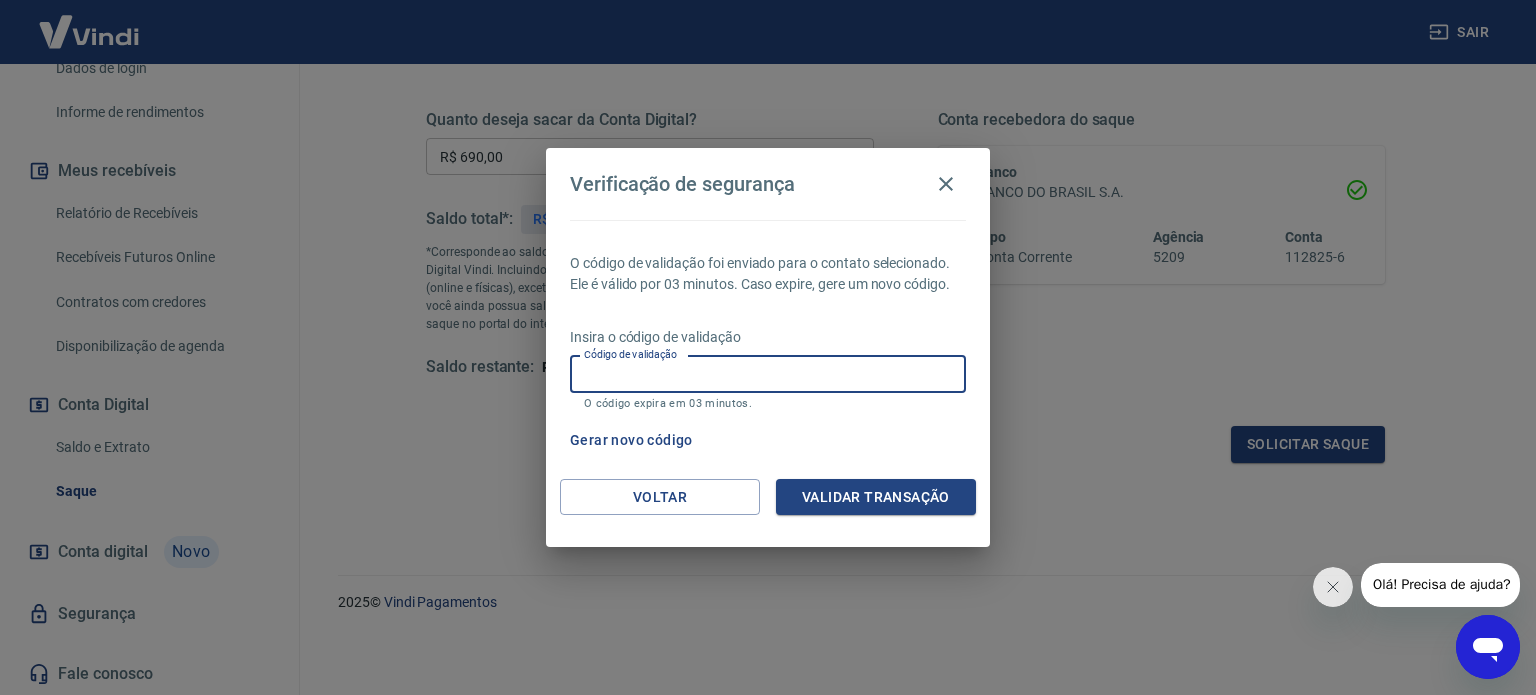click on "Código de validação" at bounding box center (768, 374) 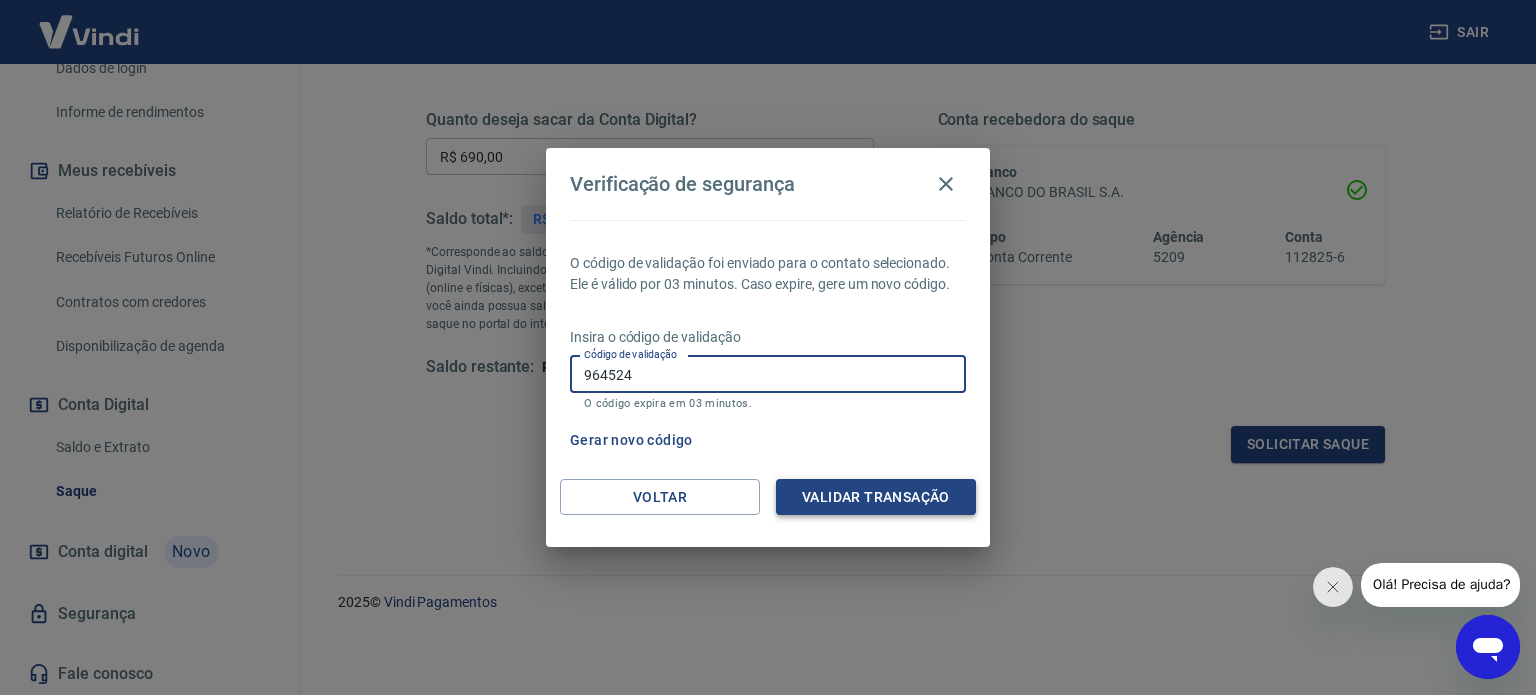 click on "Validar transação" at bounding box center (876, 497) 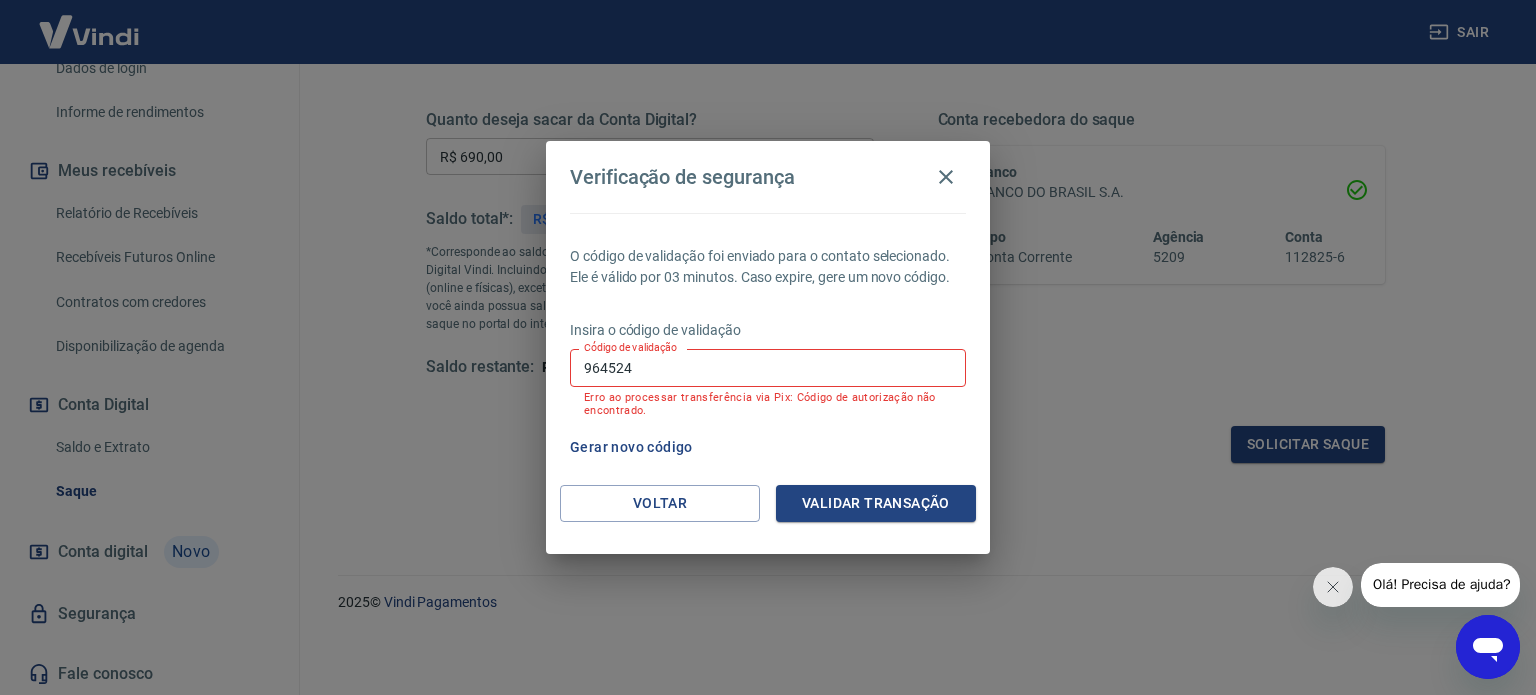 click on "964524" at bounding box center [768, 367] 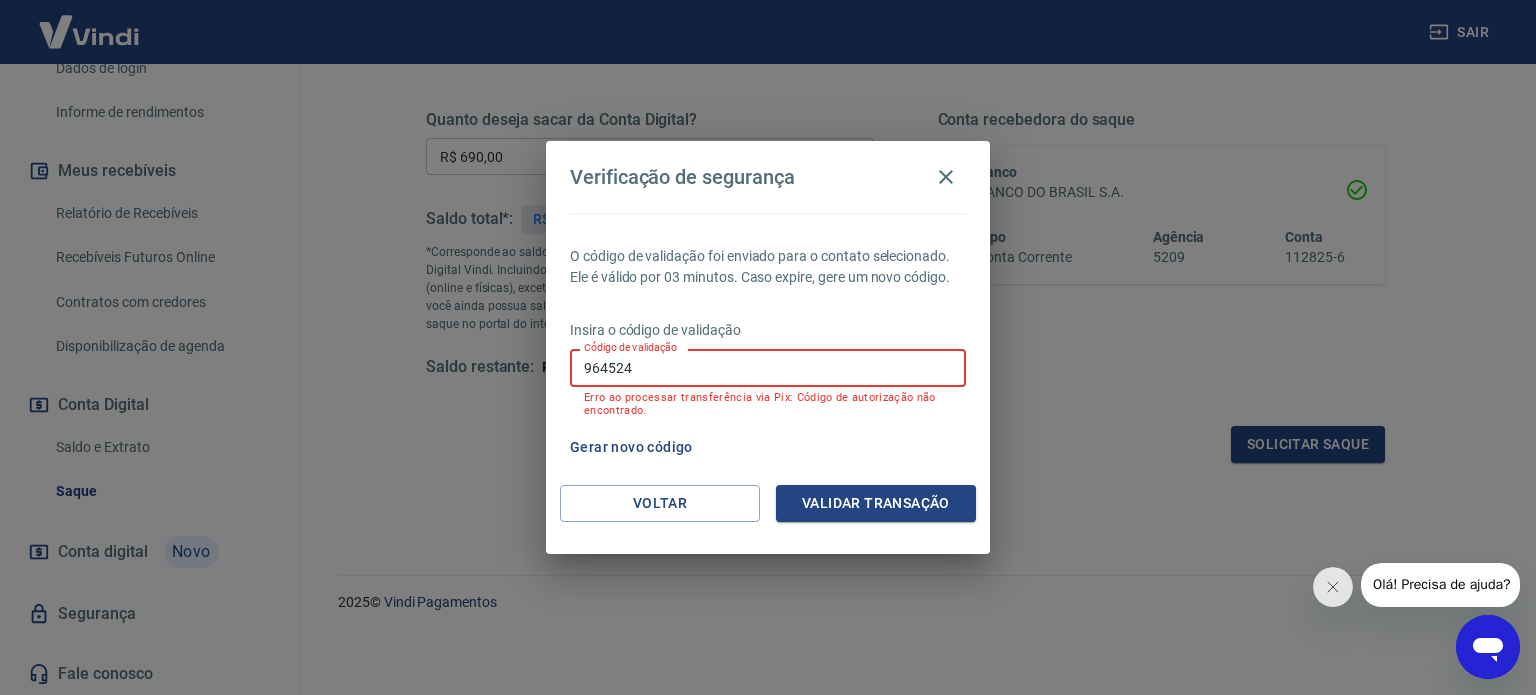click on "964524" at bounding box center (768, 367) 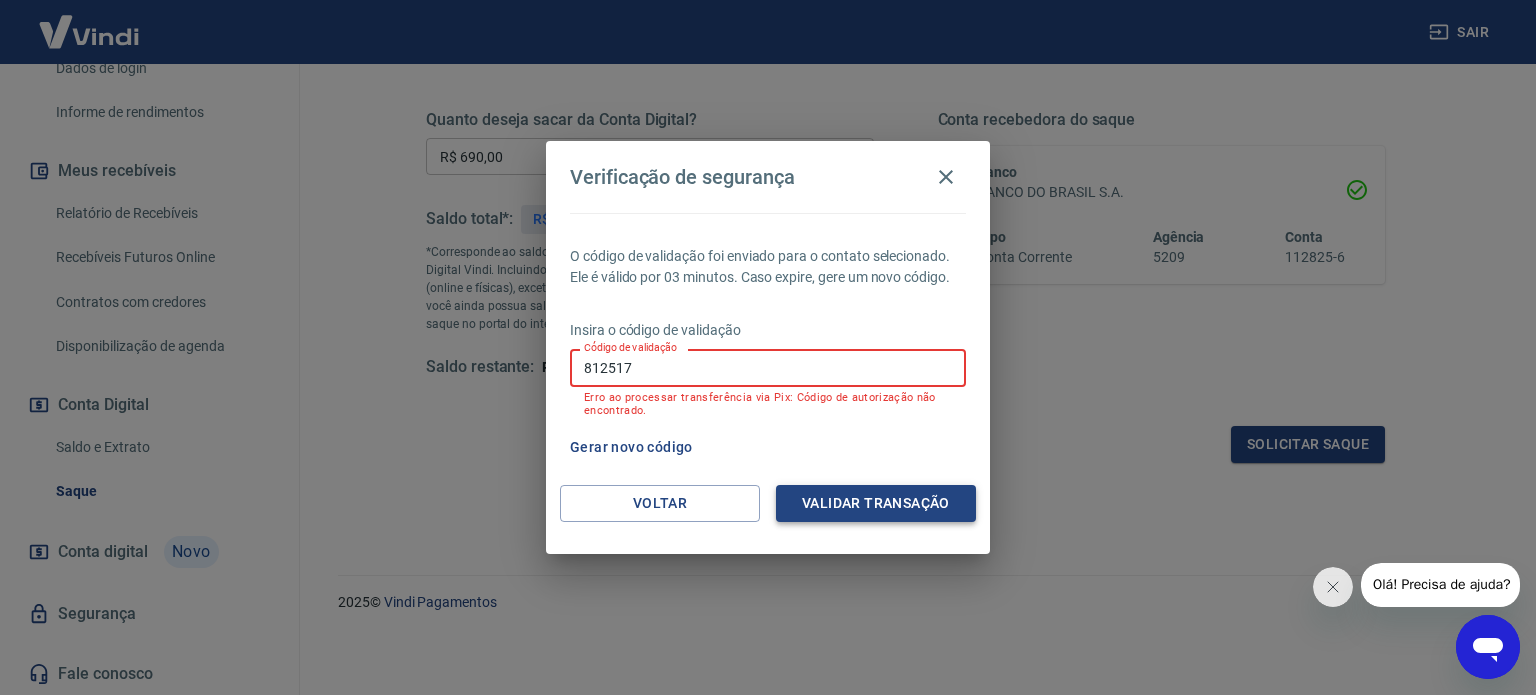 type on "812517" 